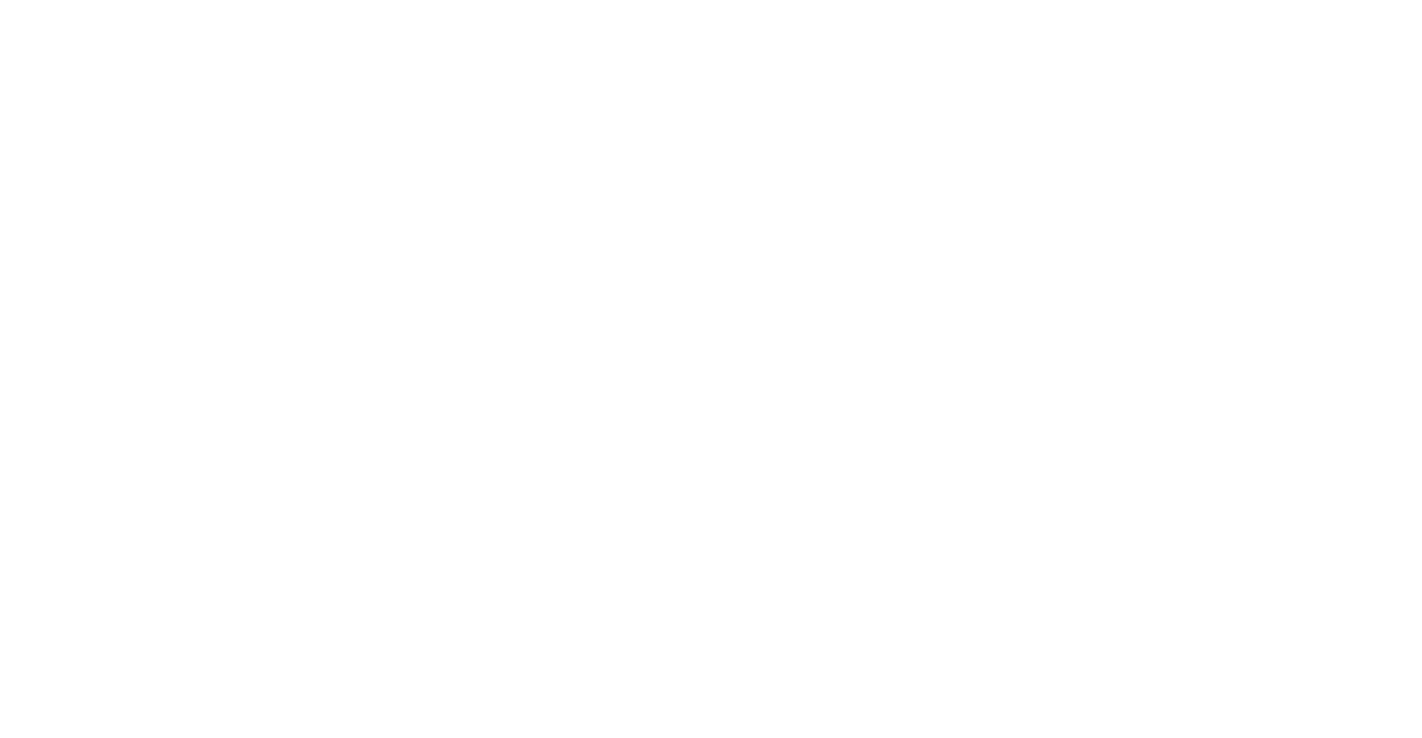 scroll, scrollTop: 0, scrollLeft: 0, axis: both 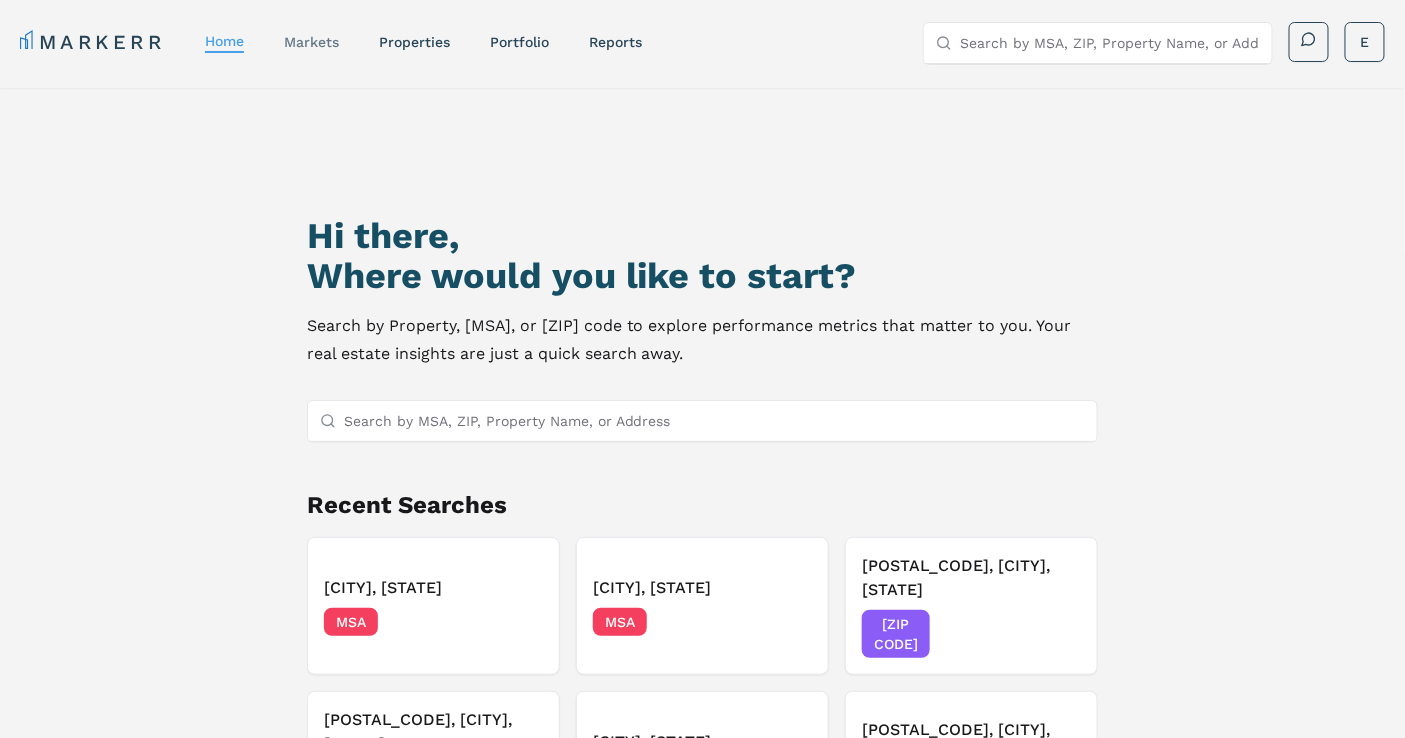 click on "markets" at bounding box center (311, 42) 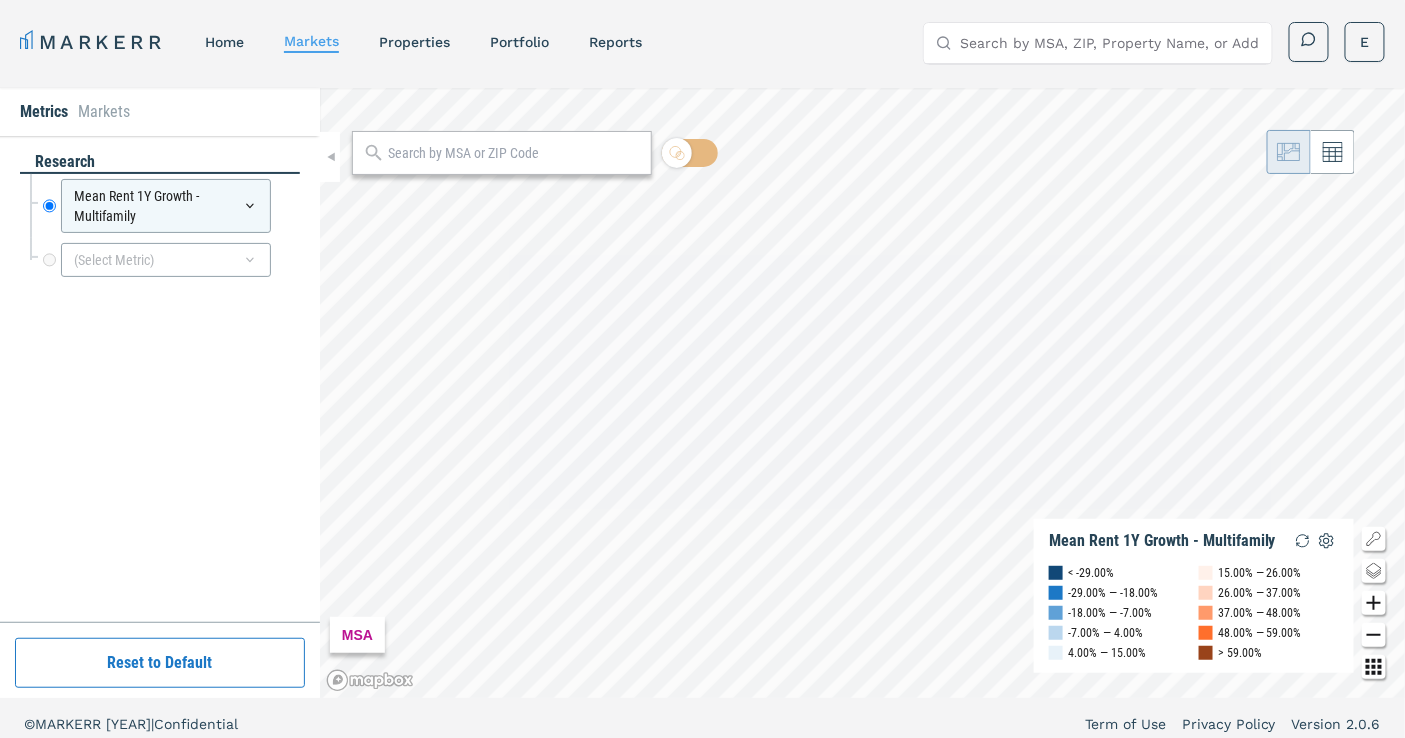 click on "Mean Rent 1Y Growth - Multifamily" at bounding box center (166, 206) 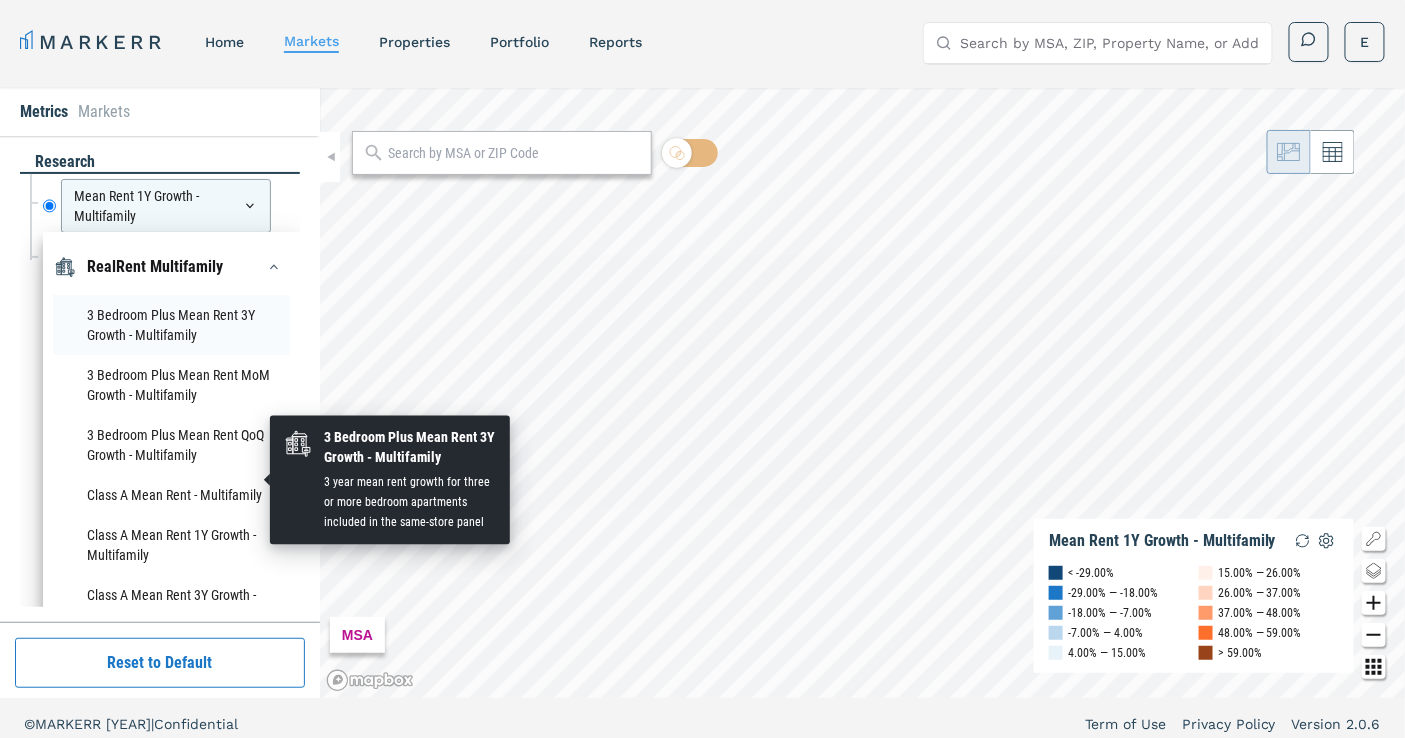 scroll, scrollTop: 0, scrollLeft: 0, axis: both 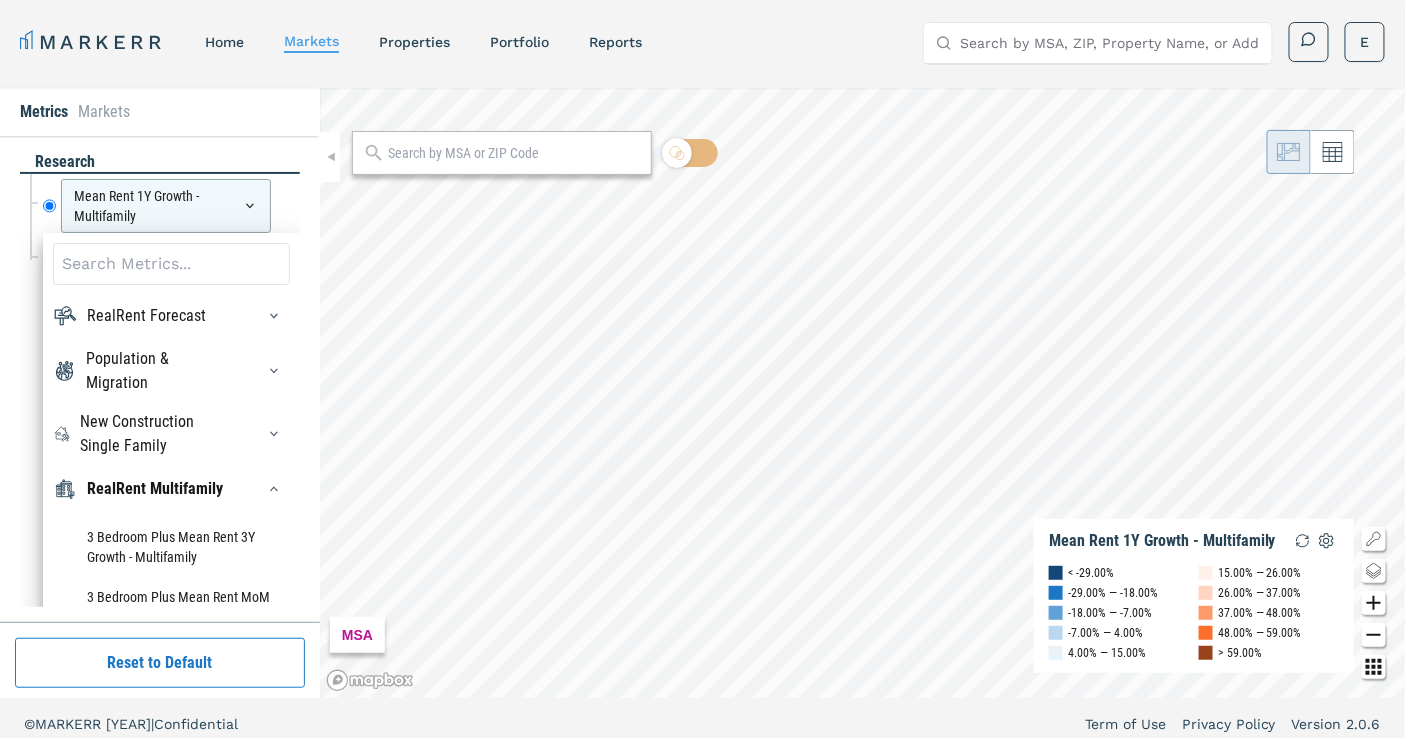 click at bounding box center [171, 264] 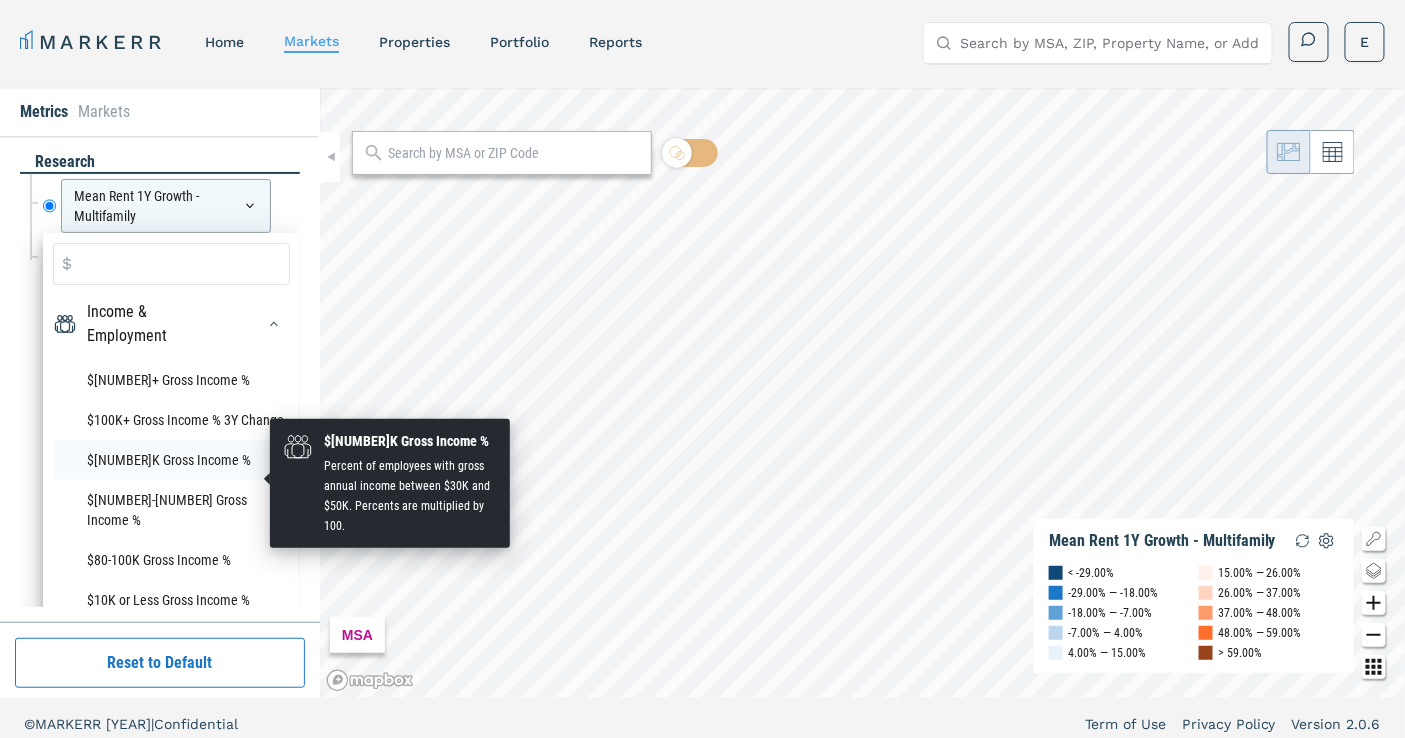 type on "$" 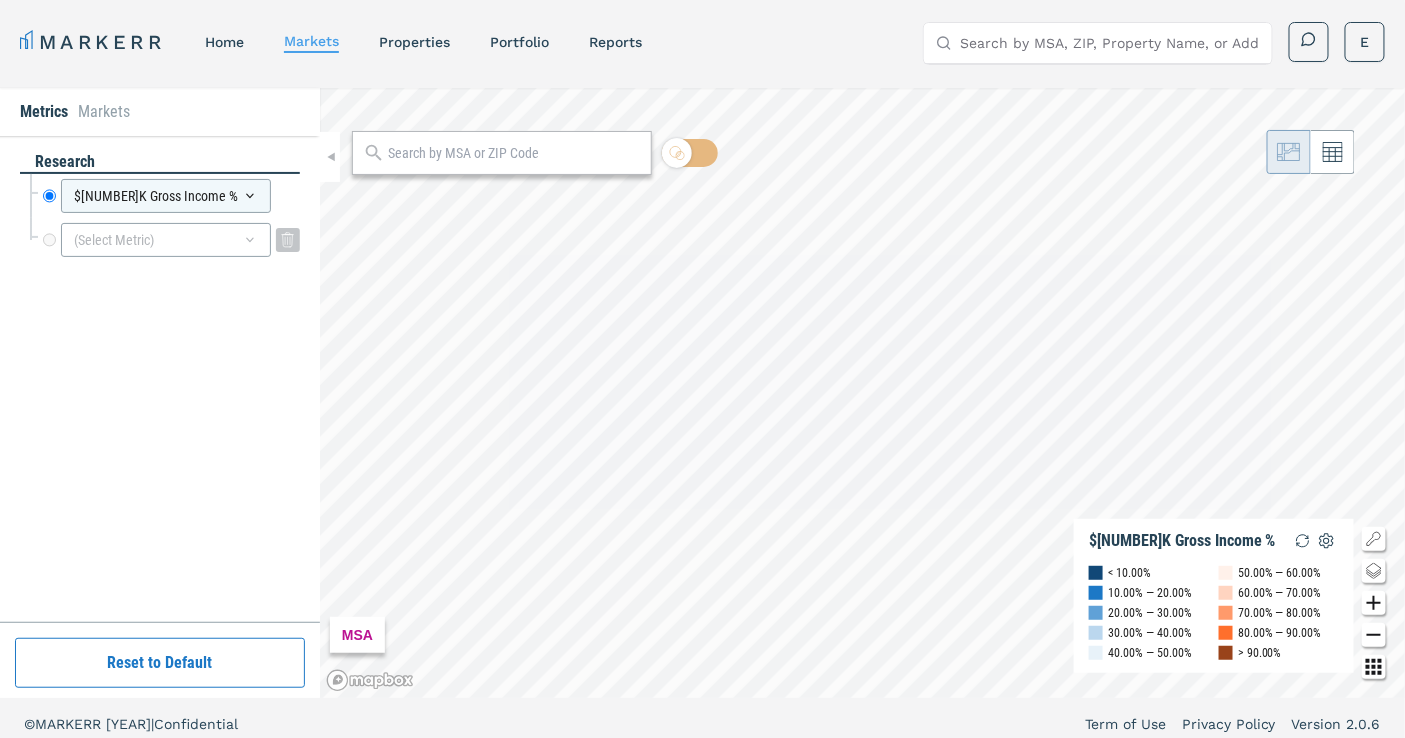 click on "(Select Metric)" at bounding box center [166, 240] 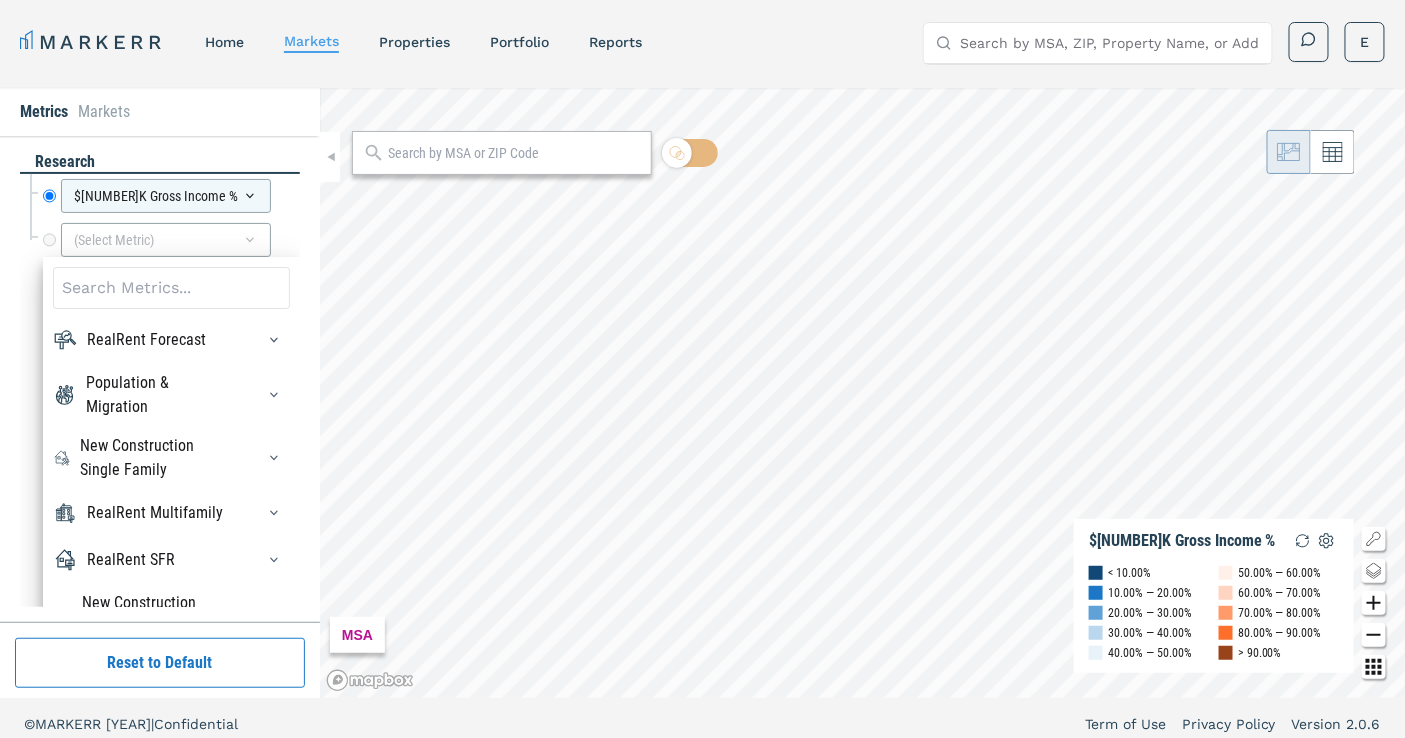 click at bounding box center [171, 288] 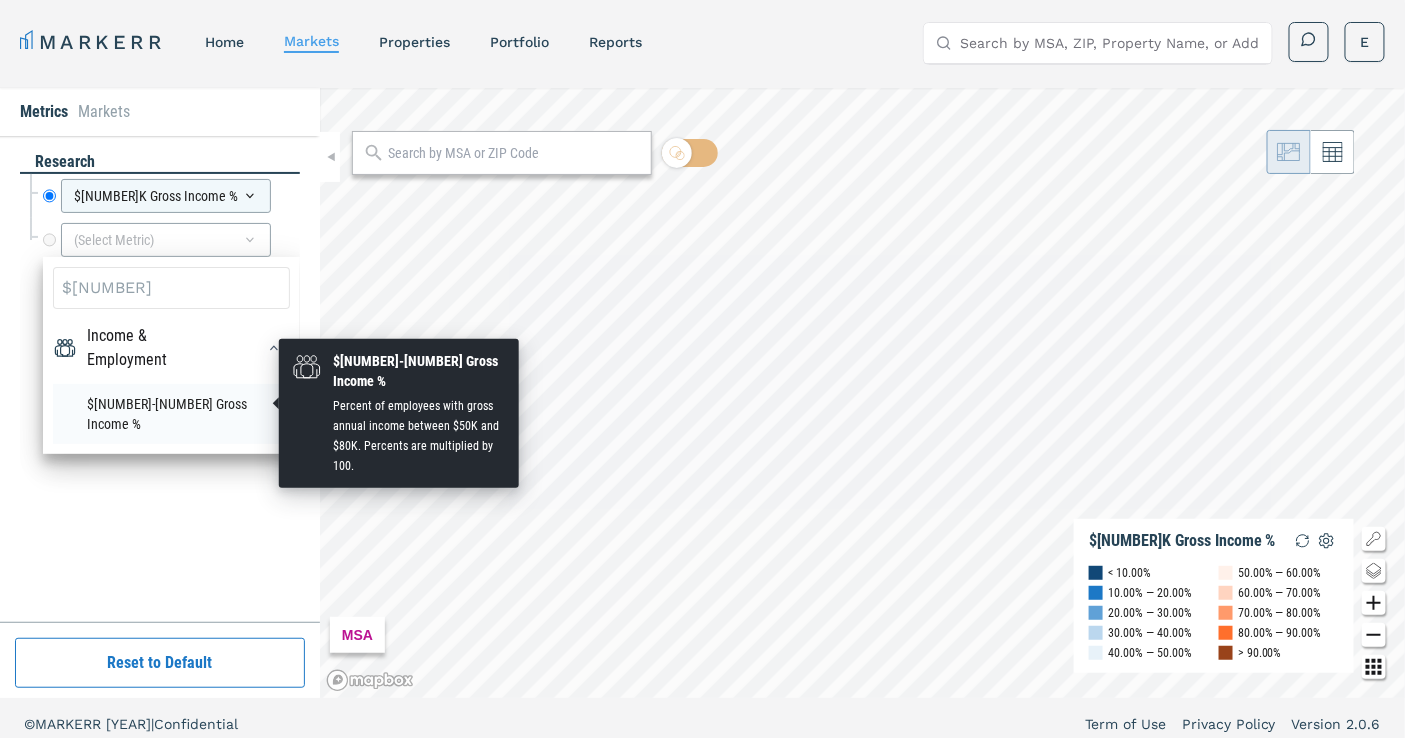 type on "$[NUMBER]" 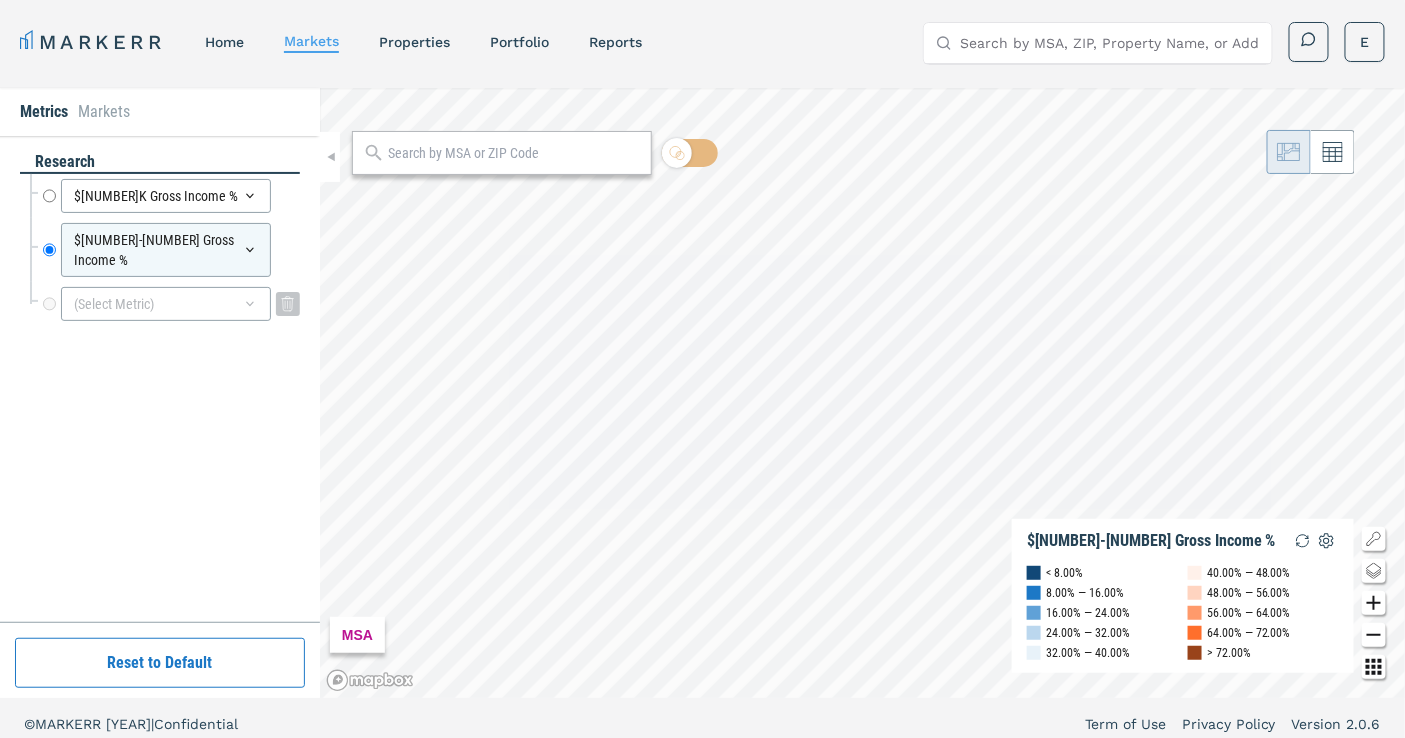 click on "(Select Metric)" at bounding box center [166, 304] 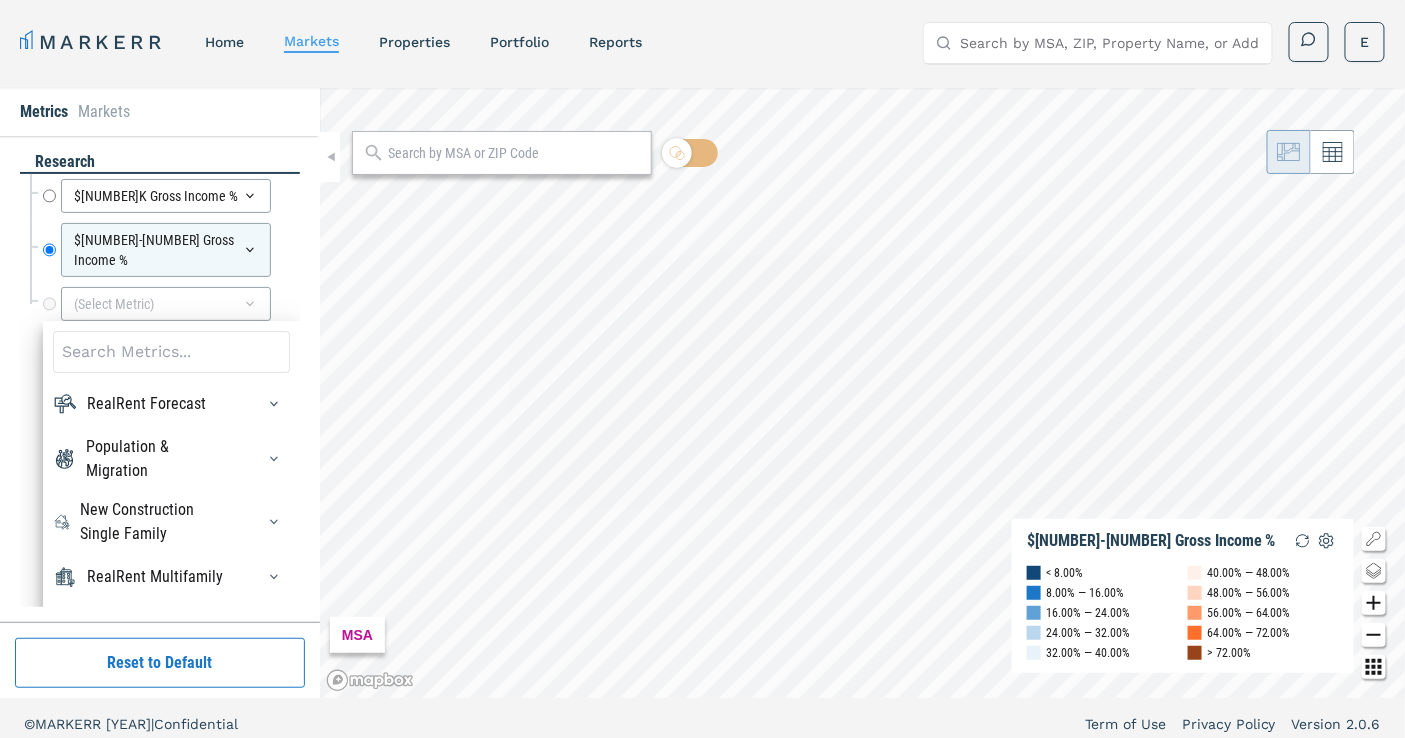click at bounding box center (171, 352) 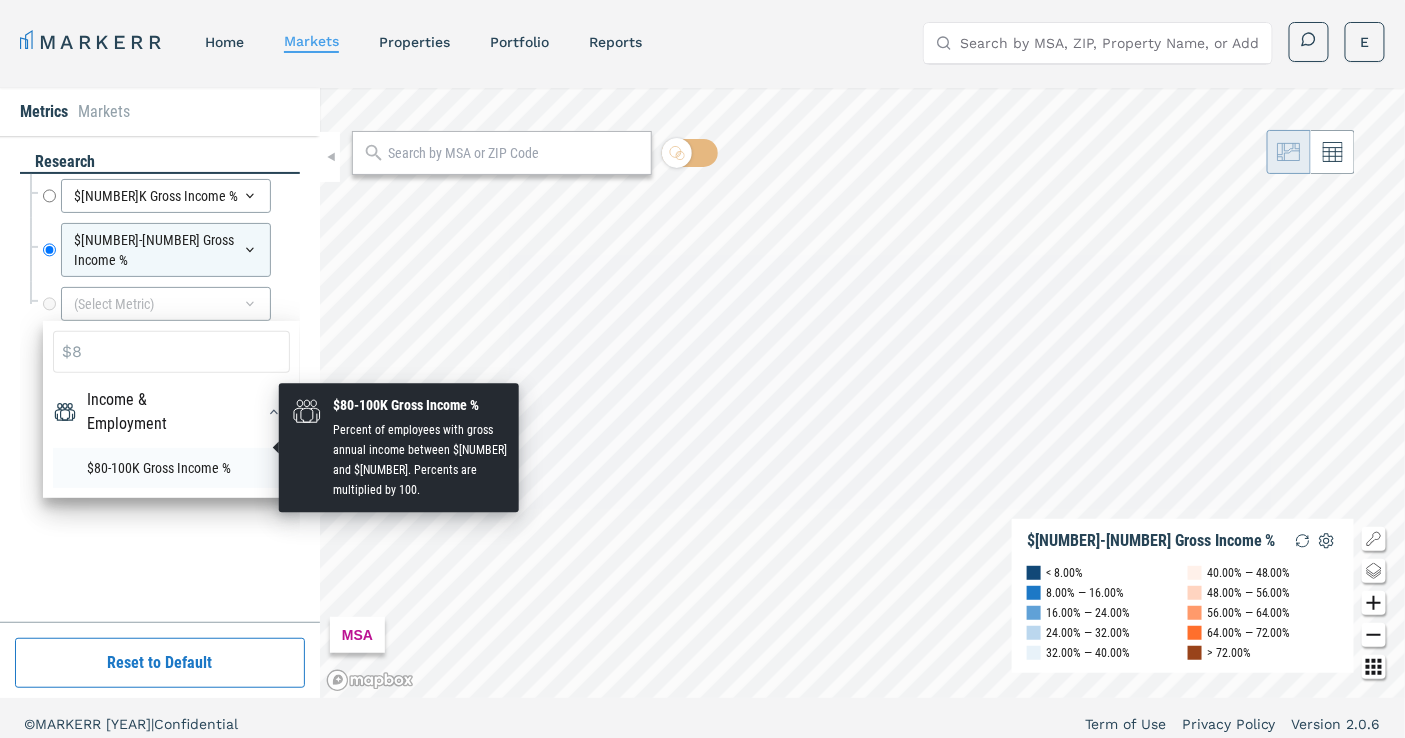 type on "$8" 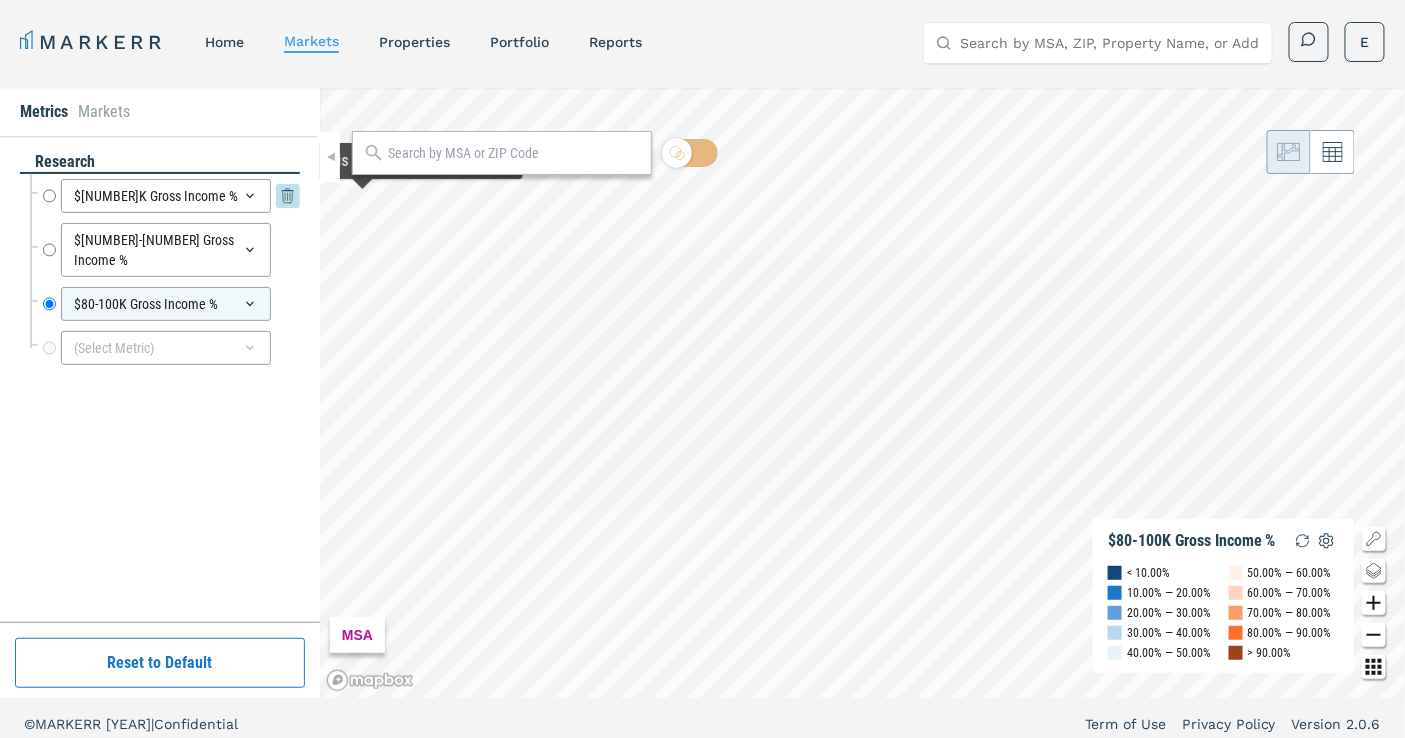 click on "$[NUMBER]K Gross Income %" at bounding box center [49, 196] 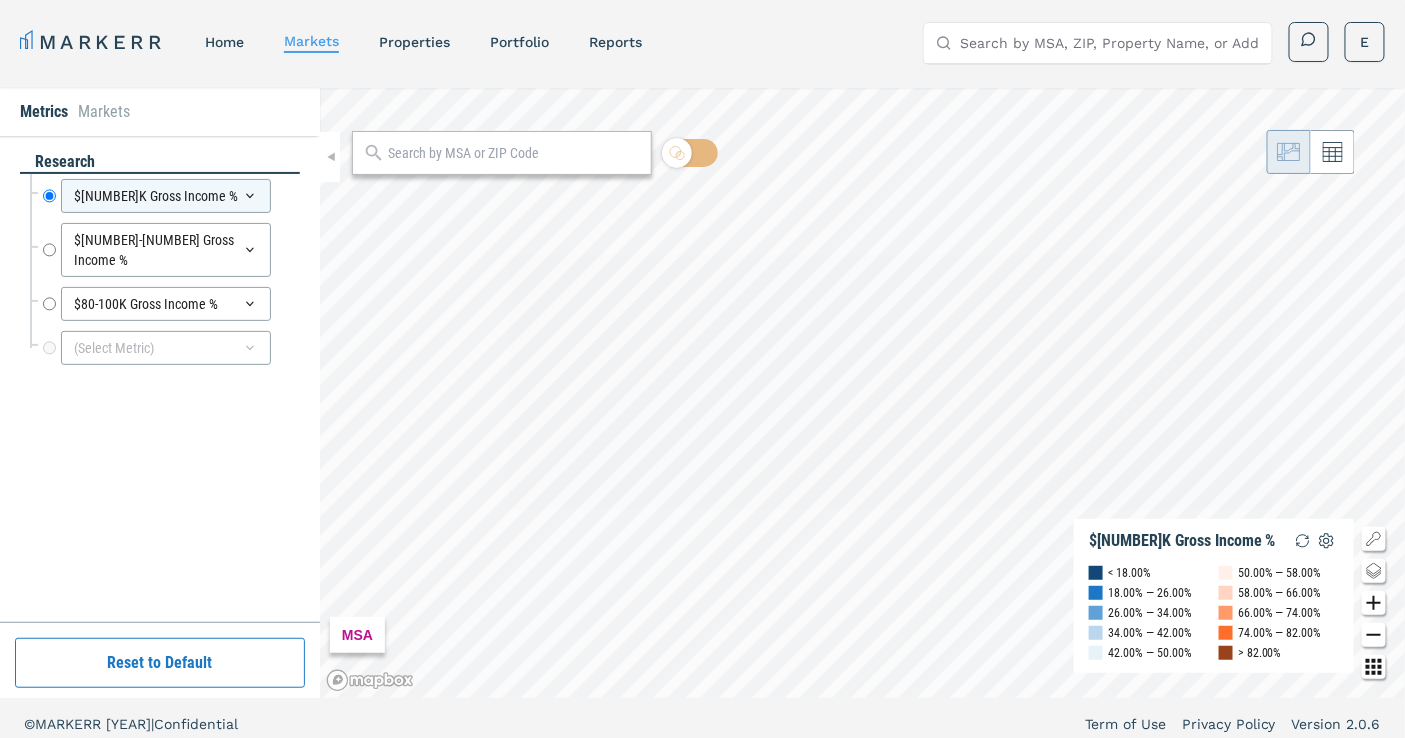 click at bounding box center [514, 153] 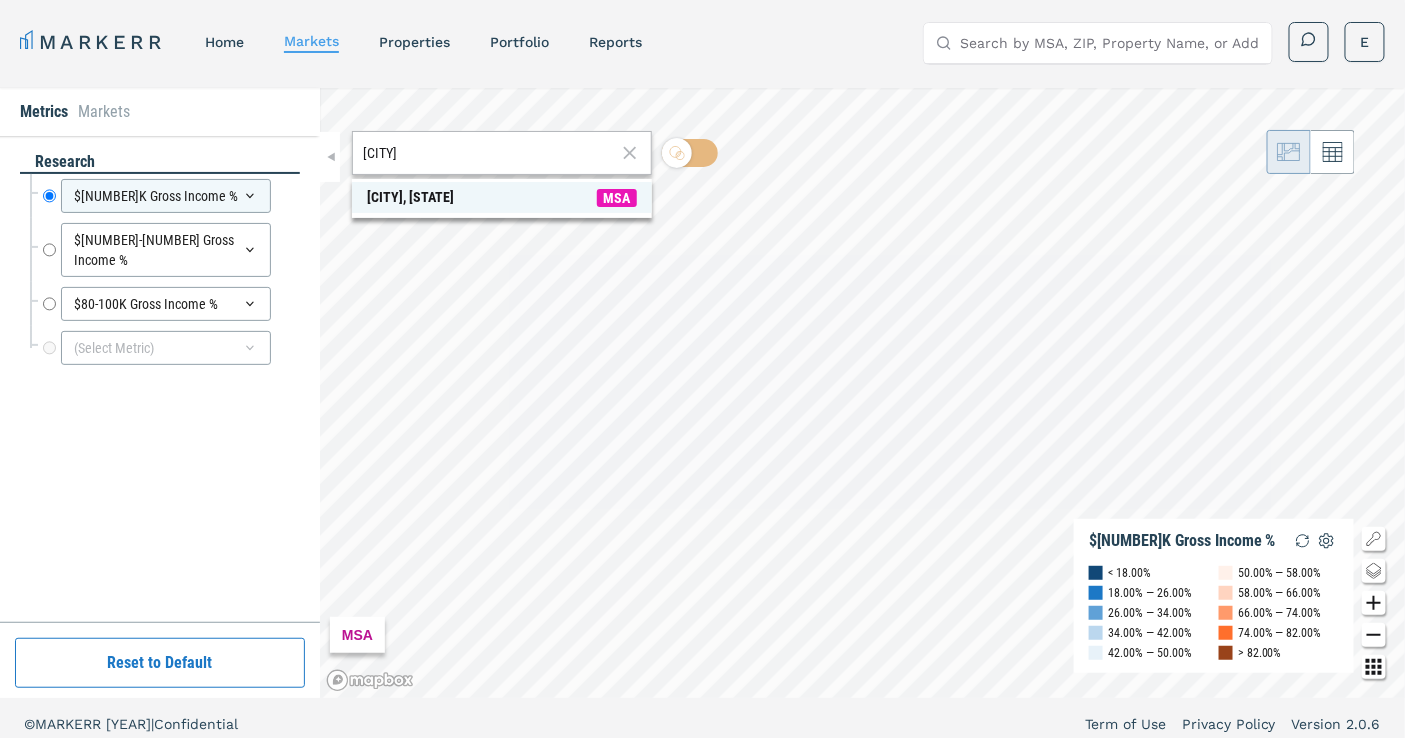 type on "[CITY]" 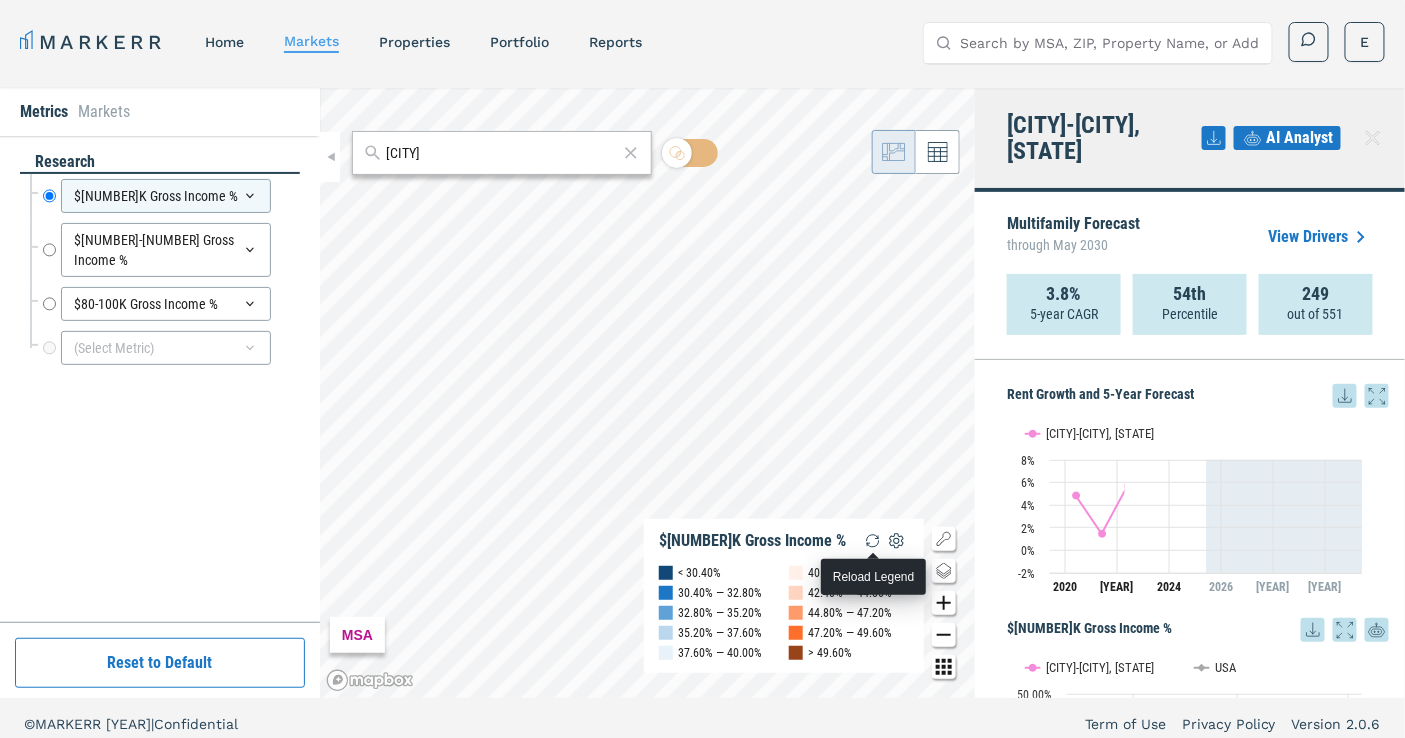click at bounding box center (873, 541) 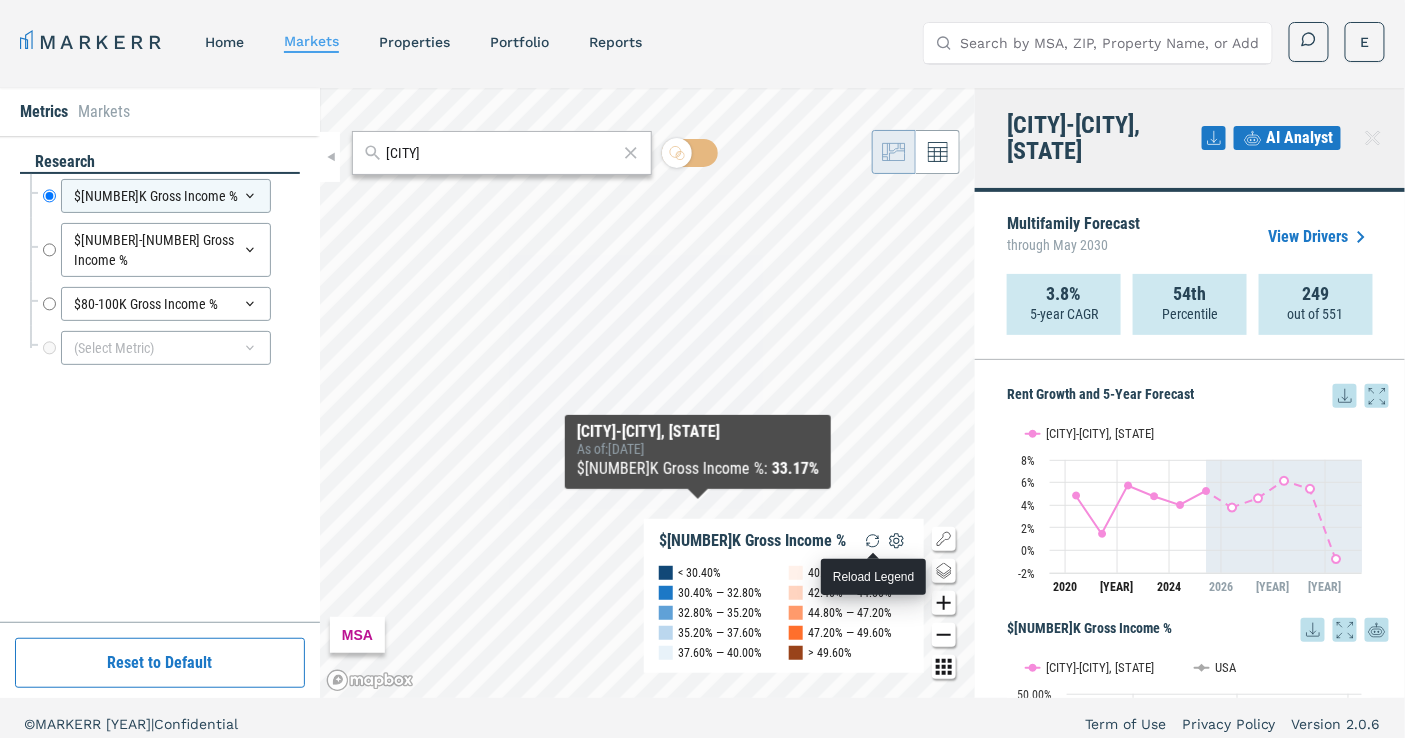 click at bounding box center [873, 541] 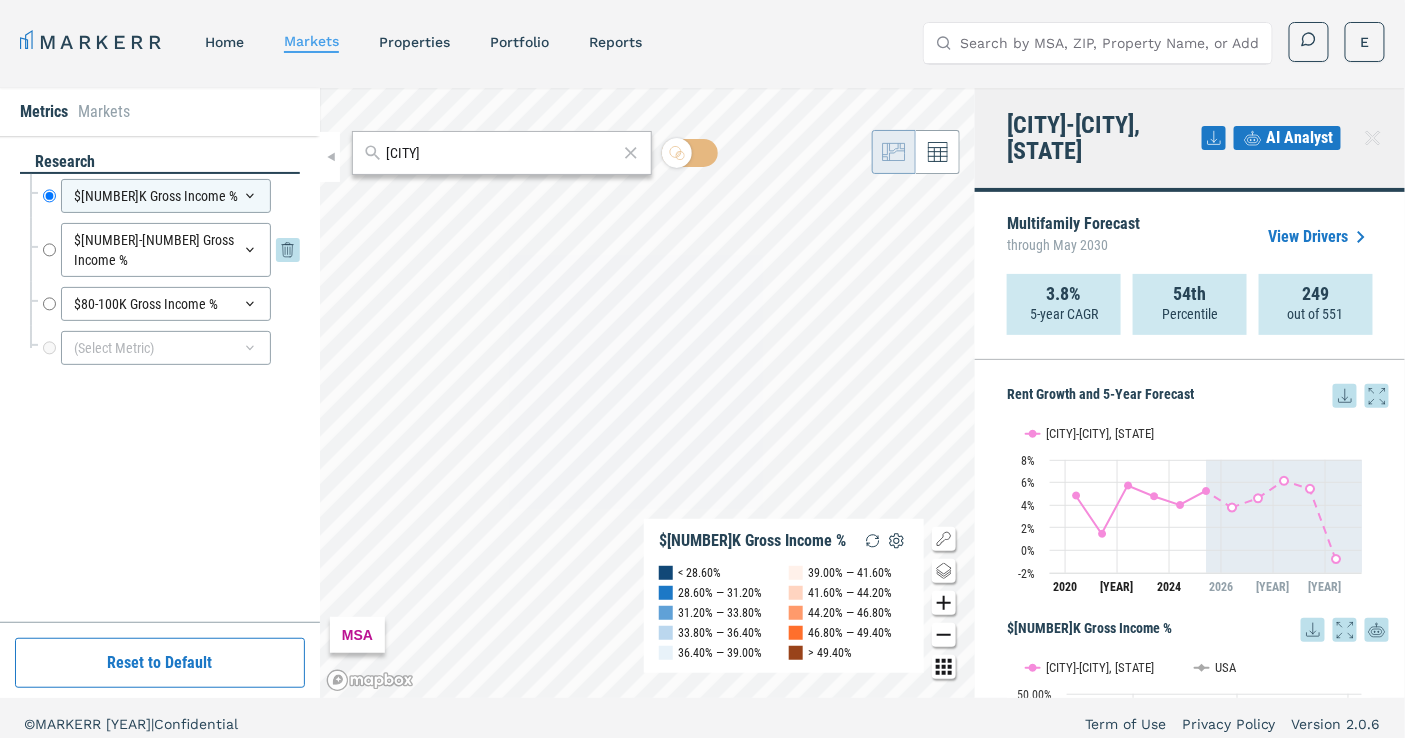 click on "$[NUMBER]-[NUMBER] Gross Income %" at bounding box center (49, 250) 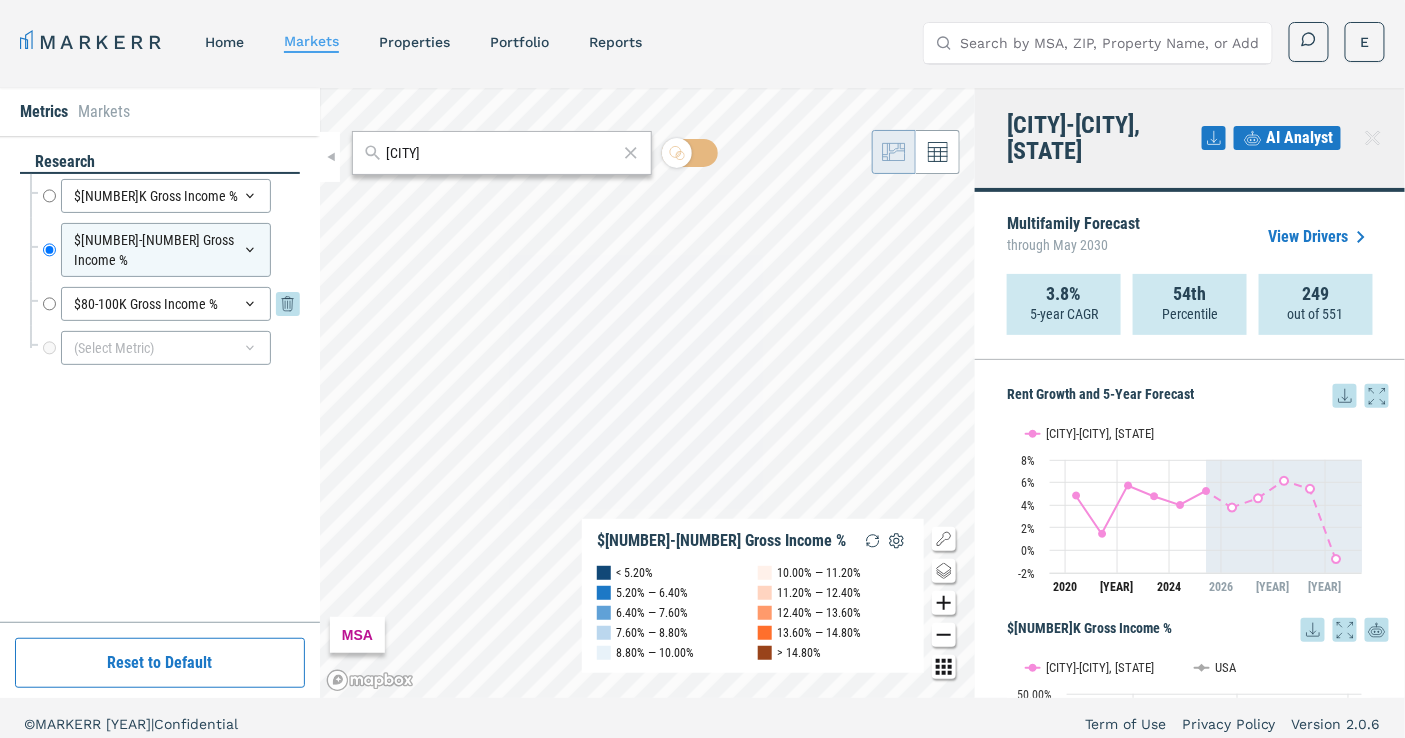 click on "$80-100K Gross Income %" at bounding box center (49, 304) 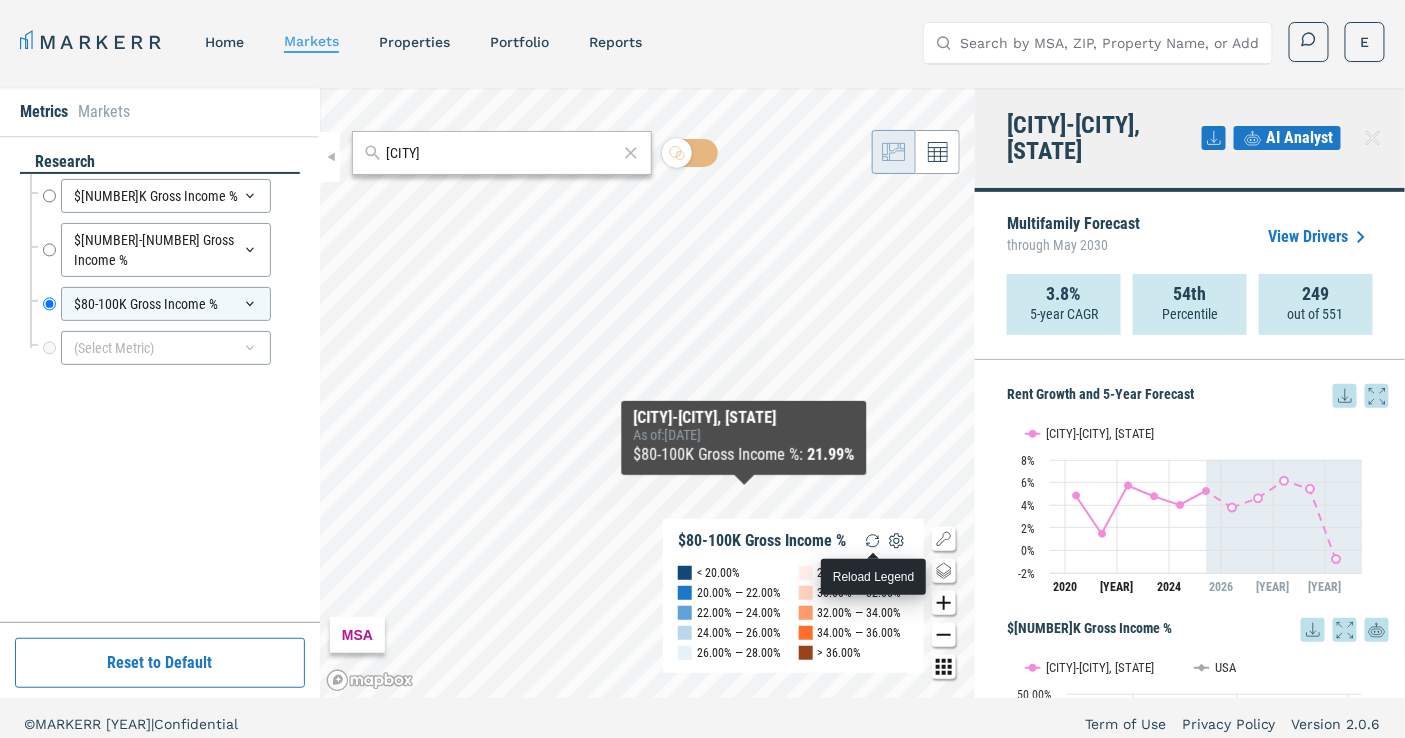click at bounding box center (873, 541) 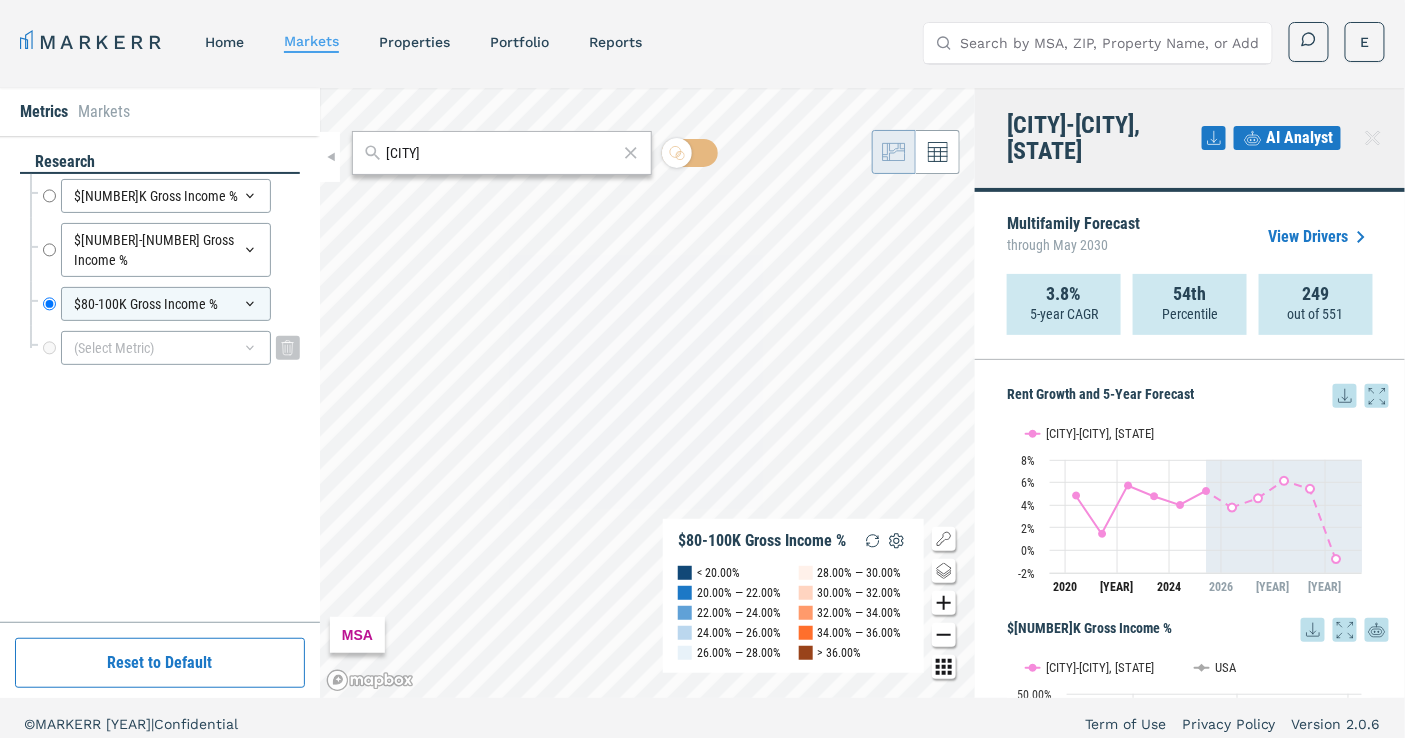 click on "(Select Metric)" at bounding box center [166, 348] 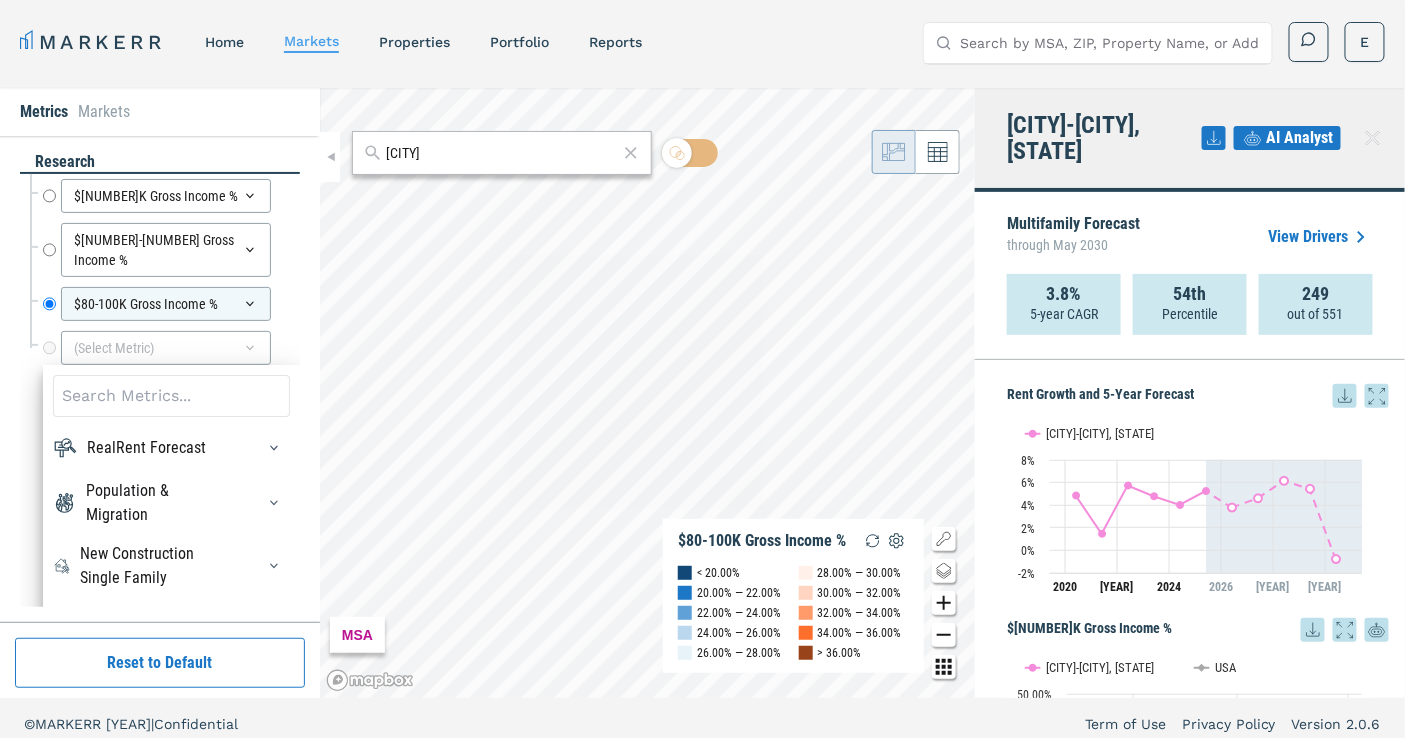 click at bounding box center (171, 396) 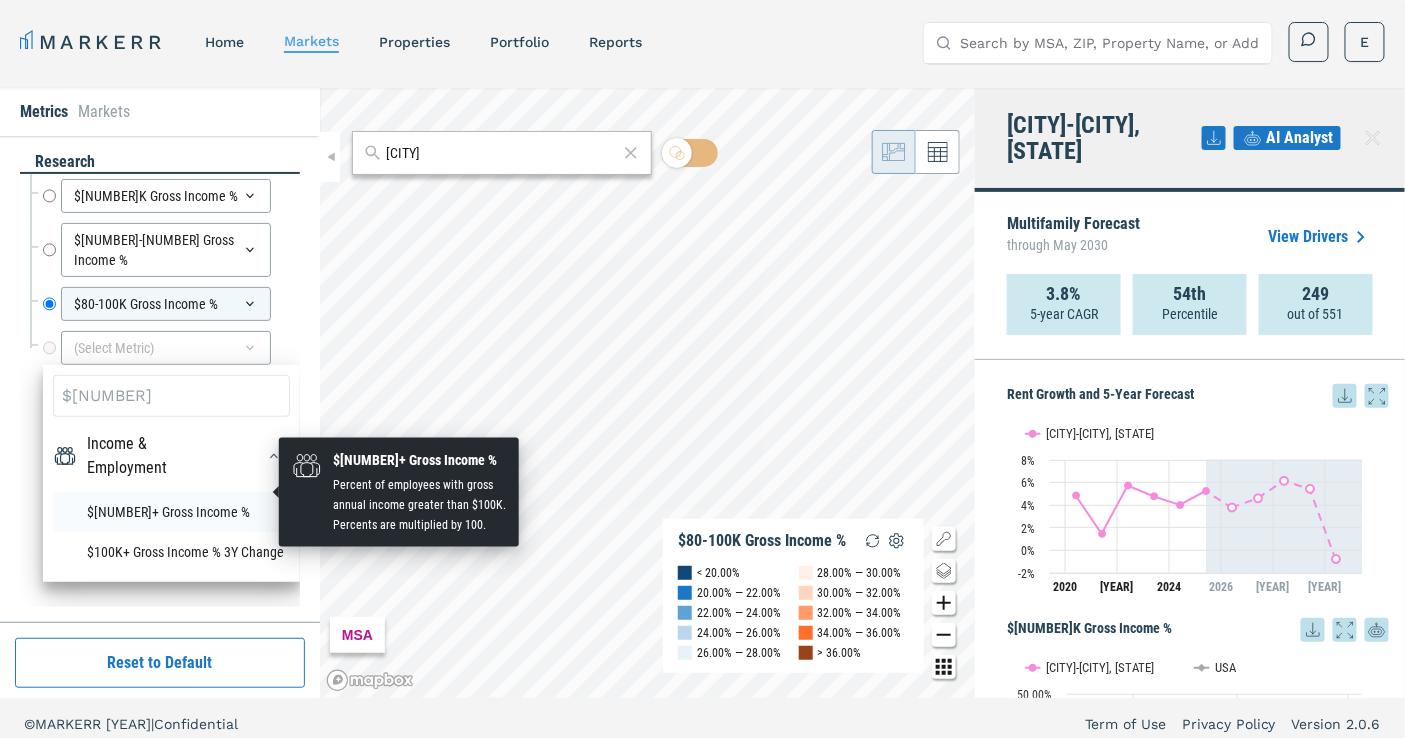 type on "$[NUMBER]" 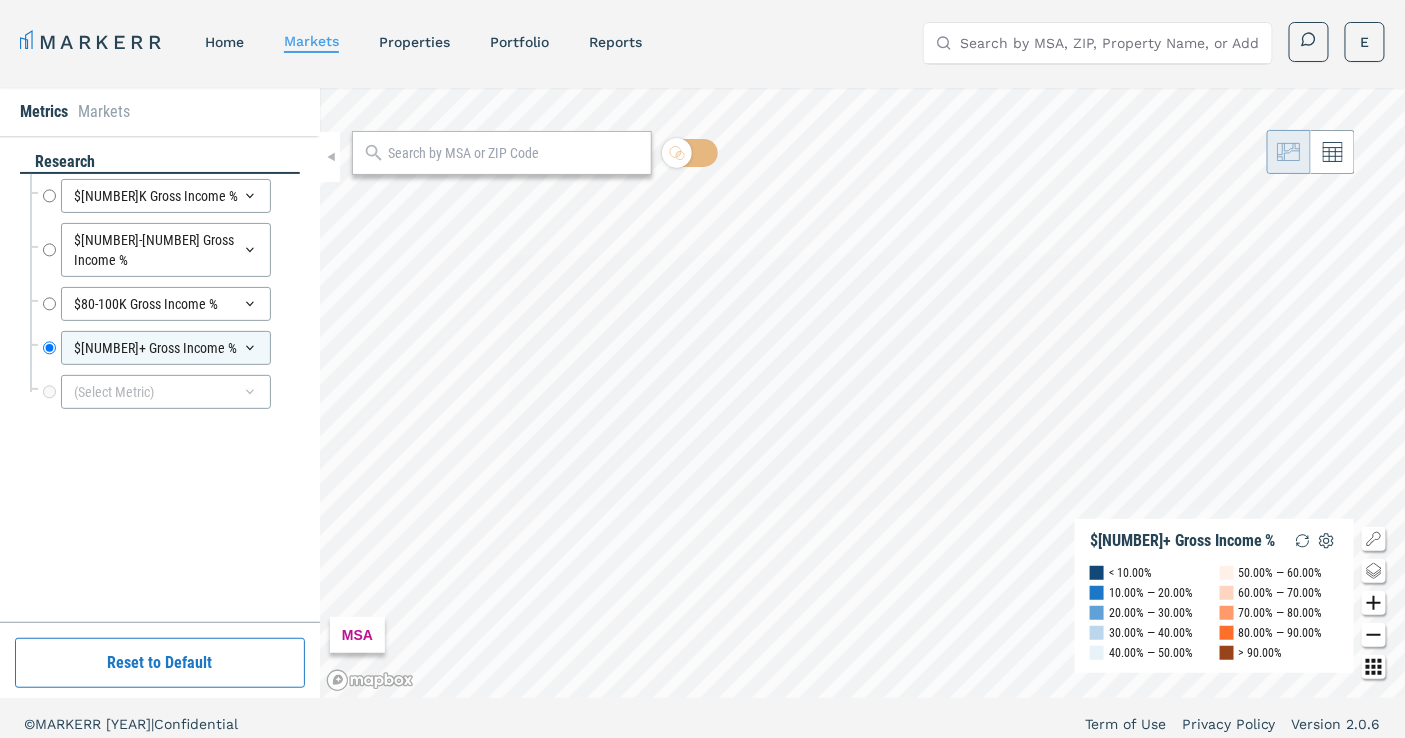 click at bounding box center (514, 153) 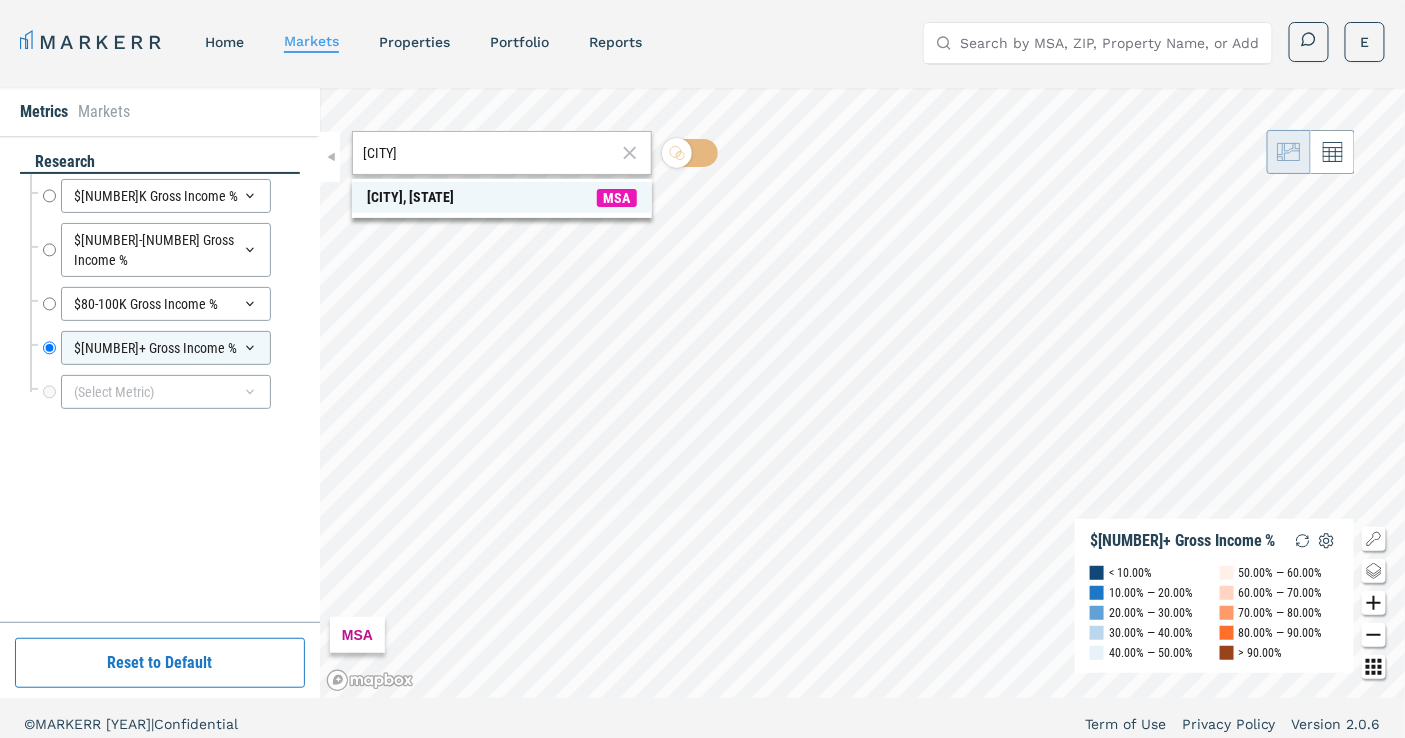 type on "[CITY]" 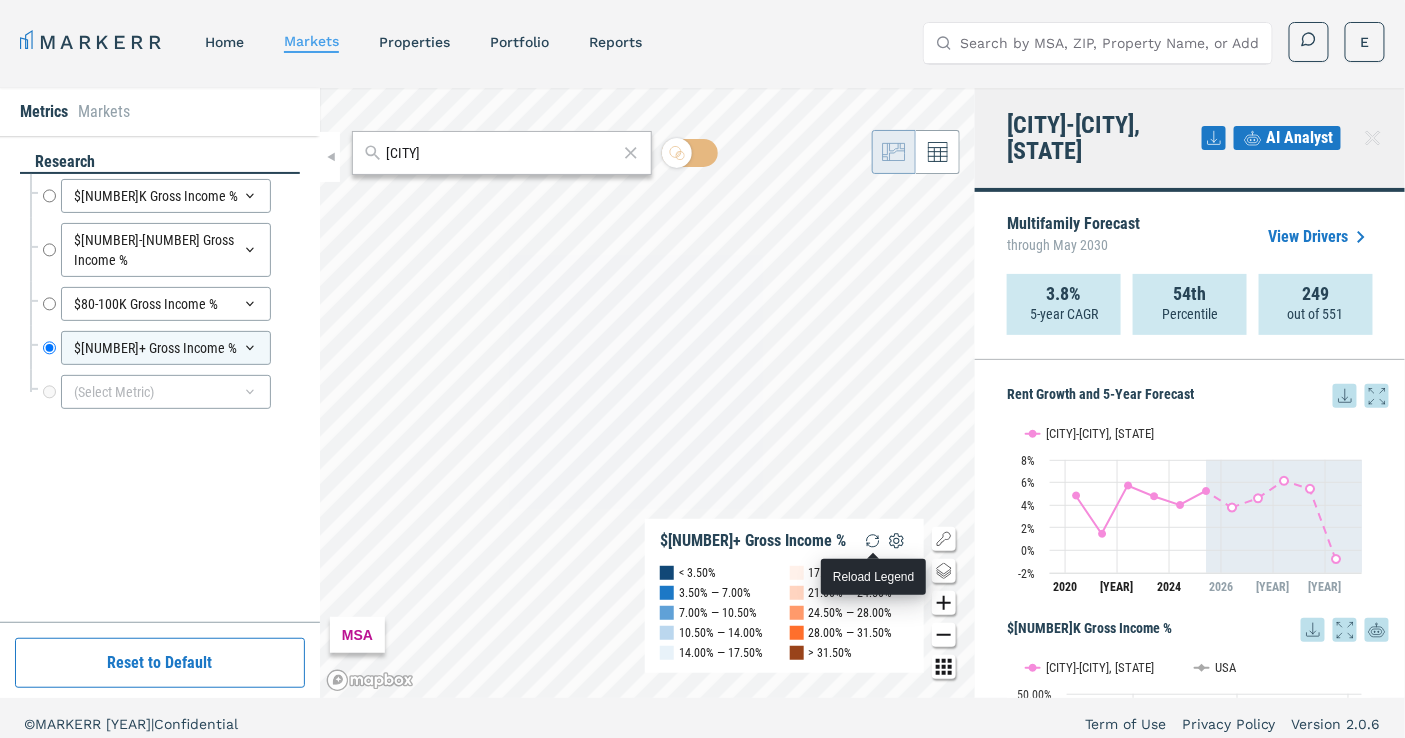 click at bounding box center [873, 541] 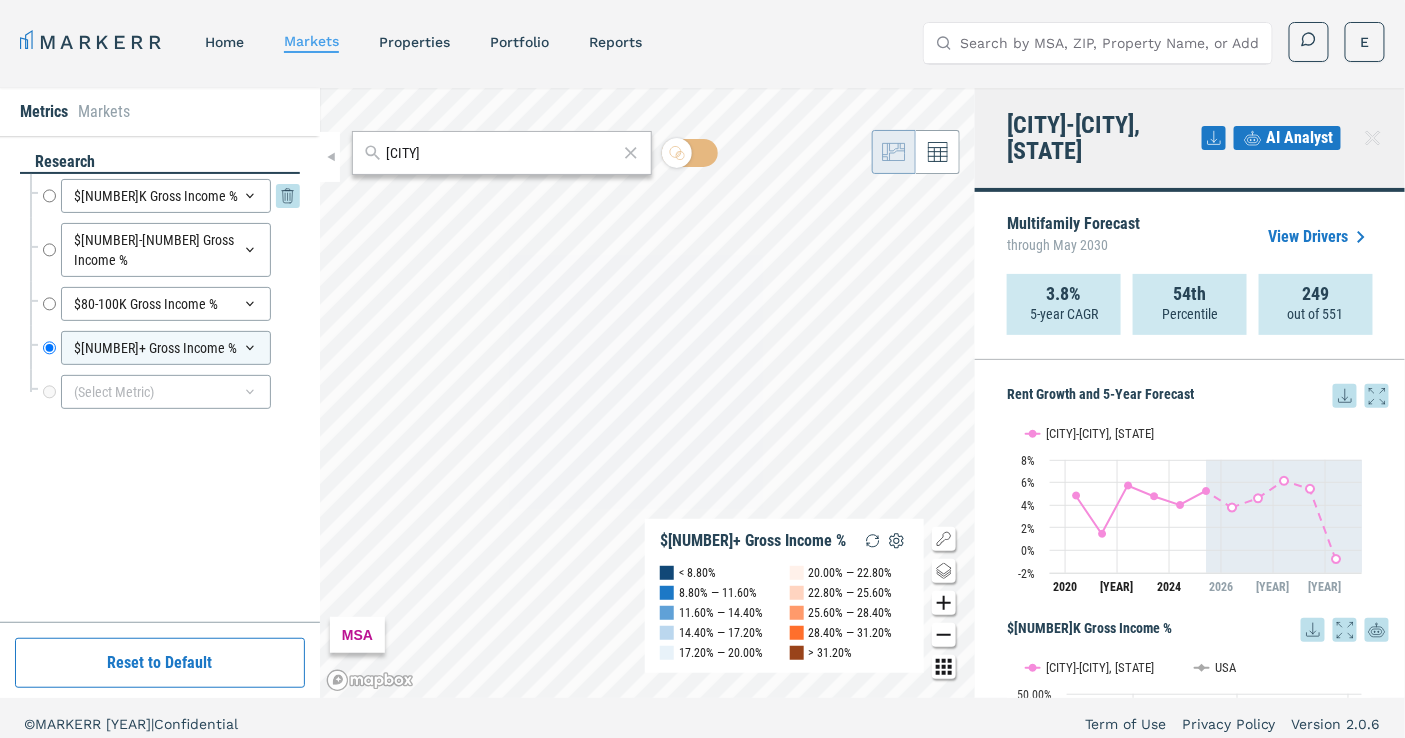 click on "$[NUMBER]K Gross Income %" at bounding box center [49, 196] 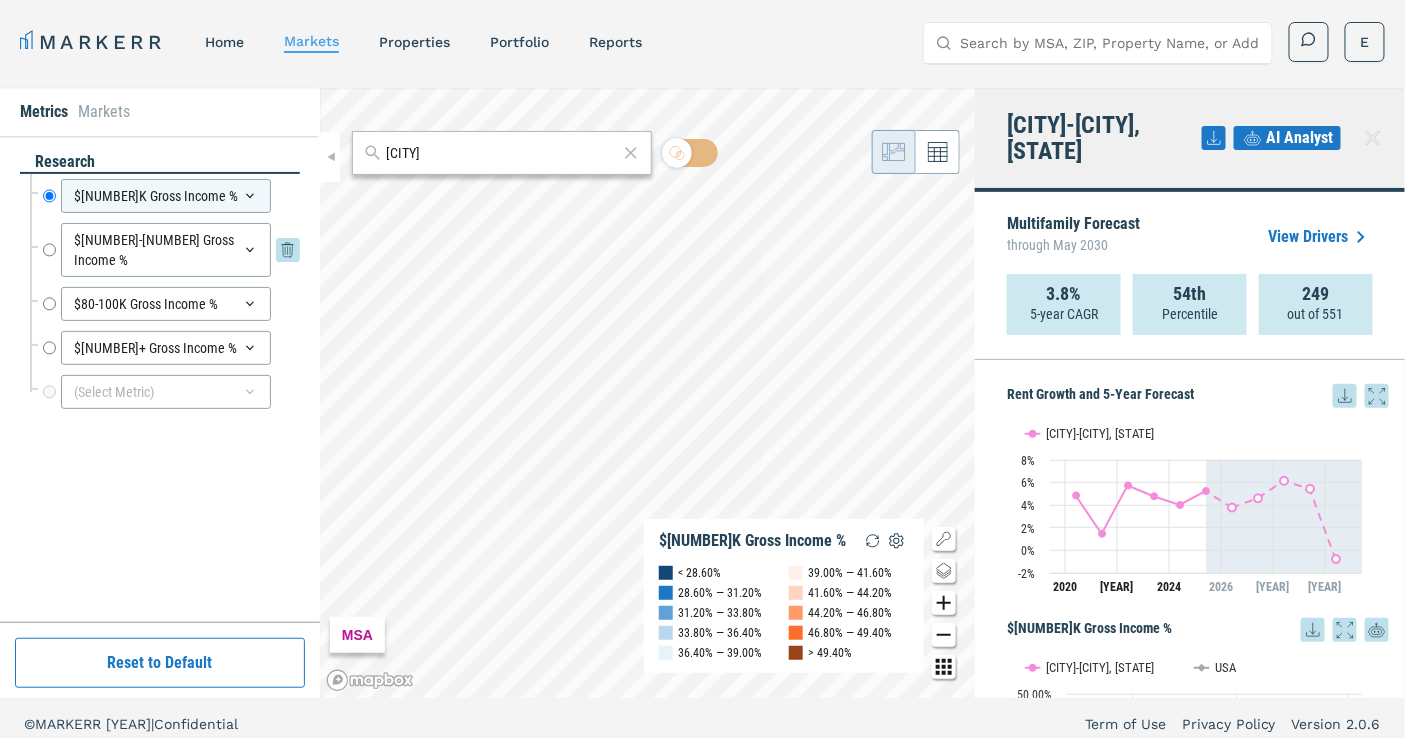 click on "$[NUMBER]-[NUMBER] Gross Income %" at bounding box center [49, 250] 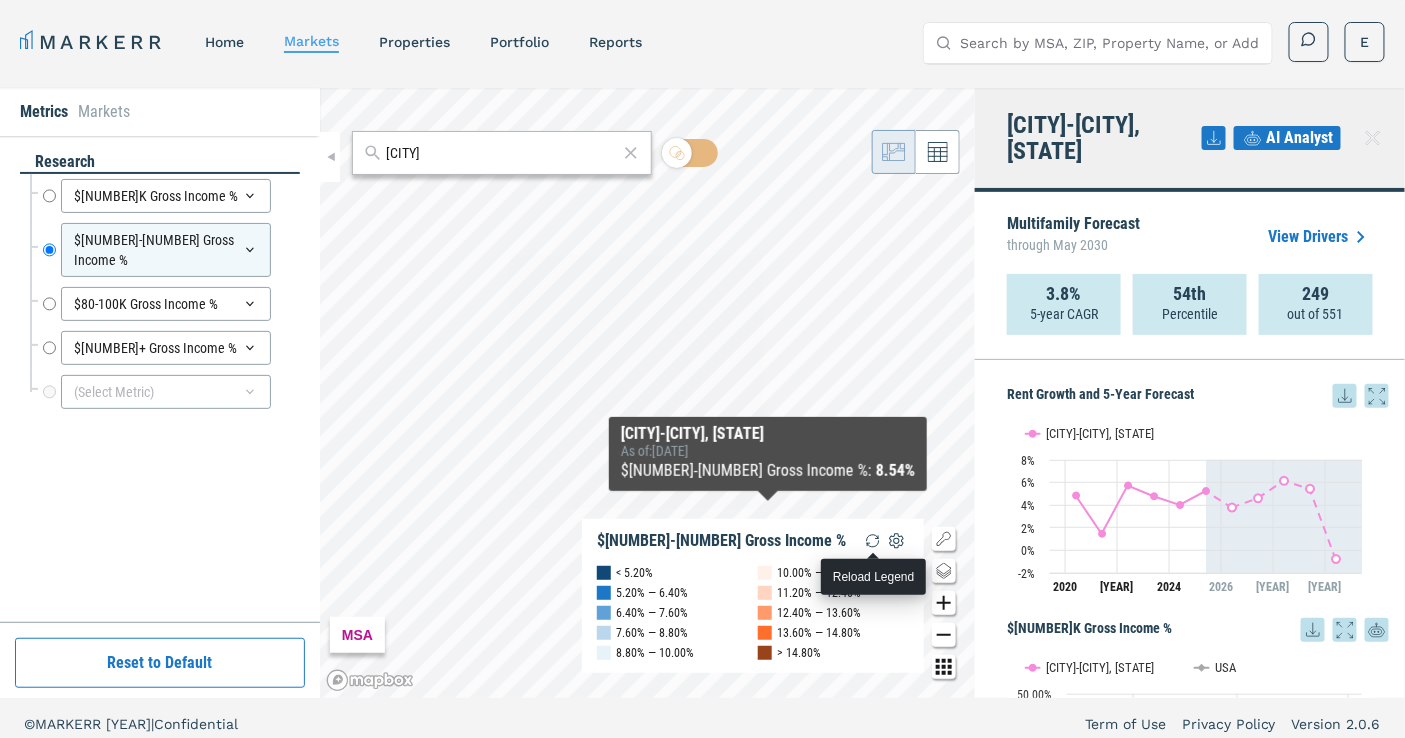 click at bounding box center [873, 541] 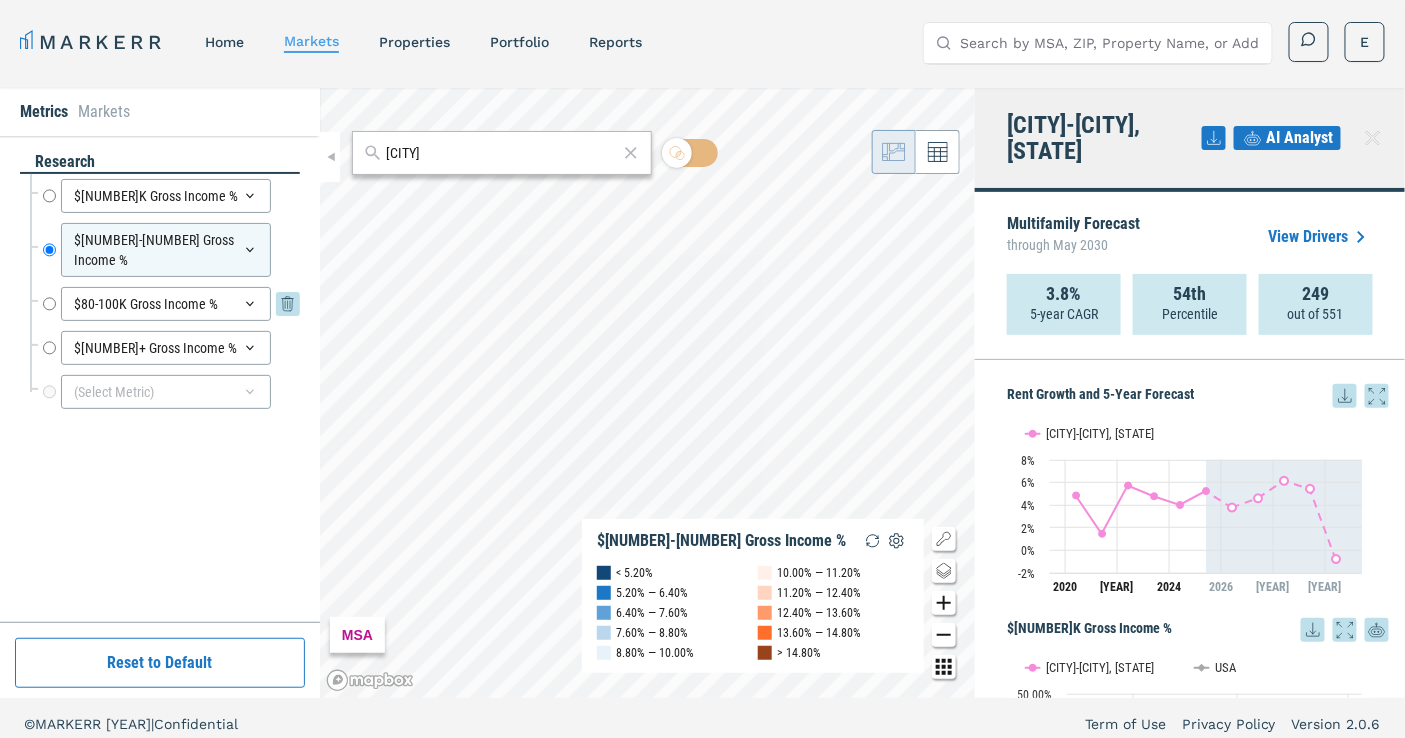 click on "$80-100K Gross Income %" at bounding box center (49, 304) 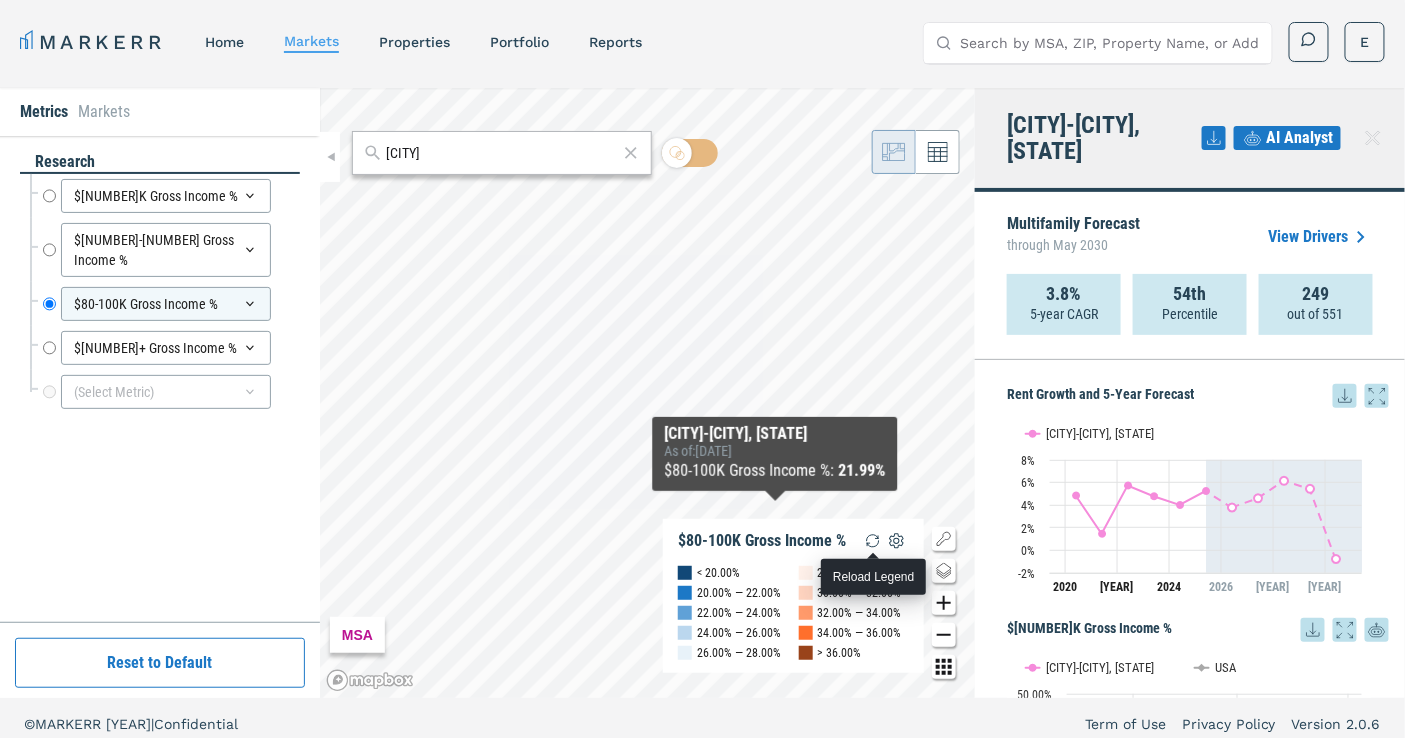 click at bounding box center (873, 541) 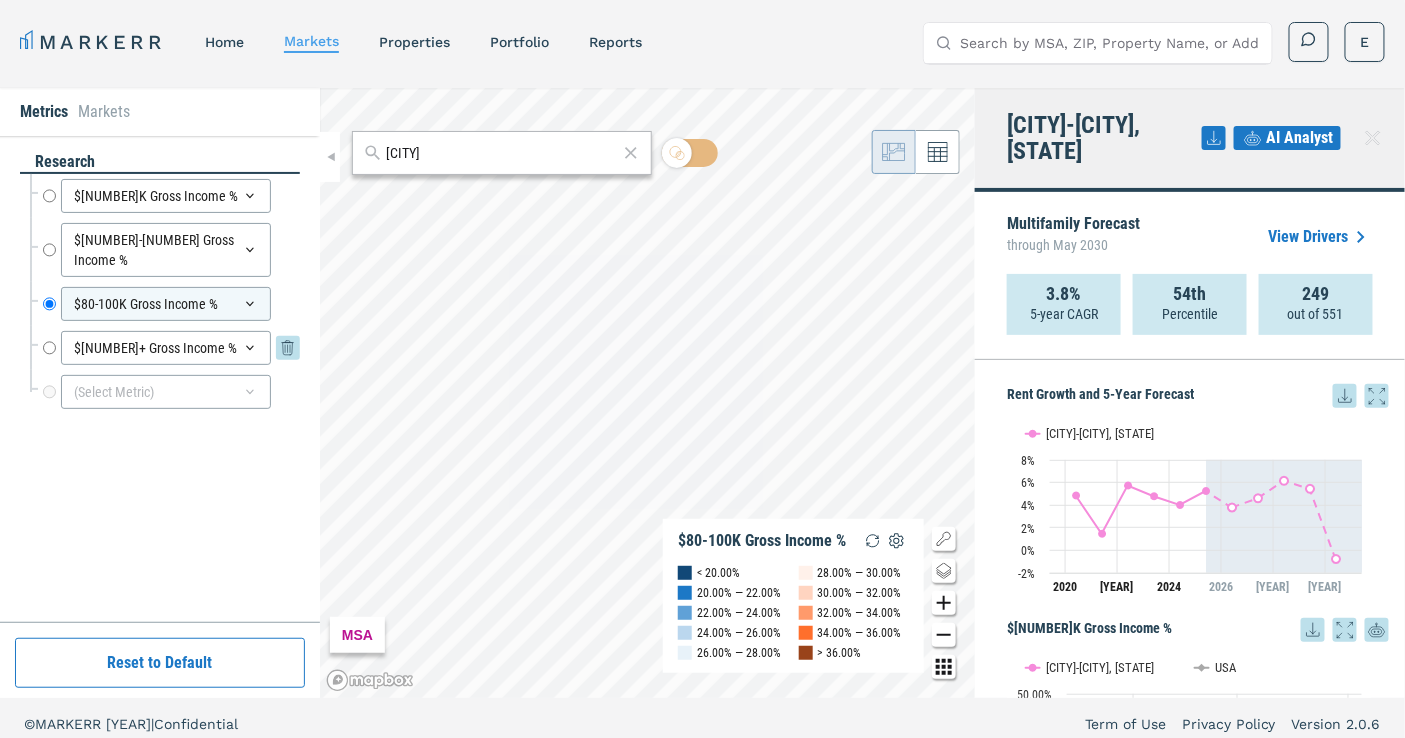 click on "$[NUMBER]+ Gross Income %" at bounding box center [49, 348] 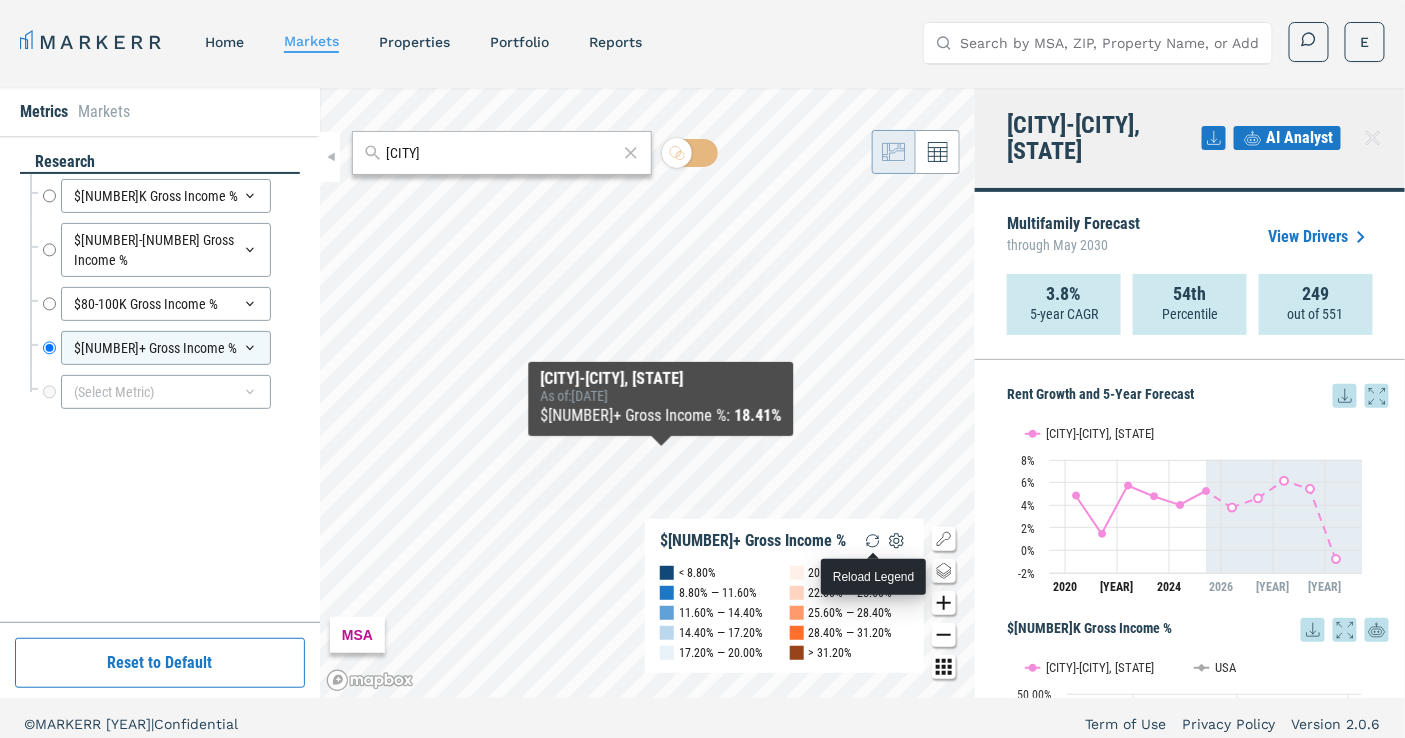 click at bounding box center (873, 541) 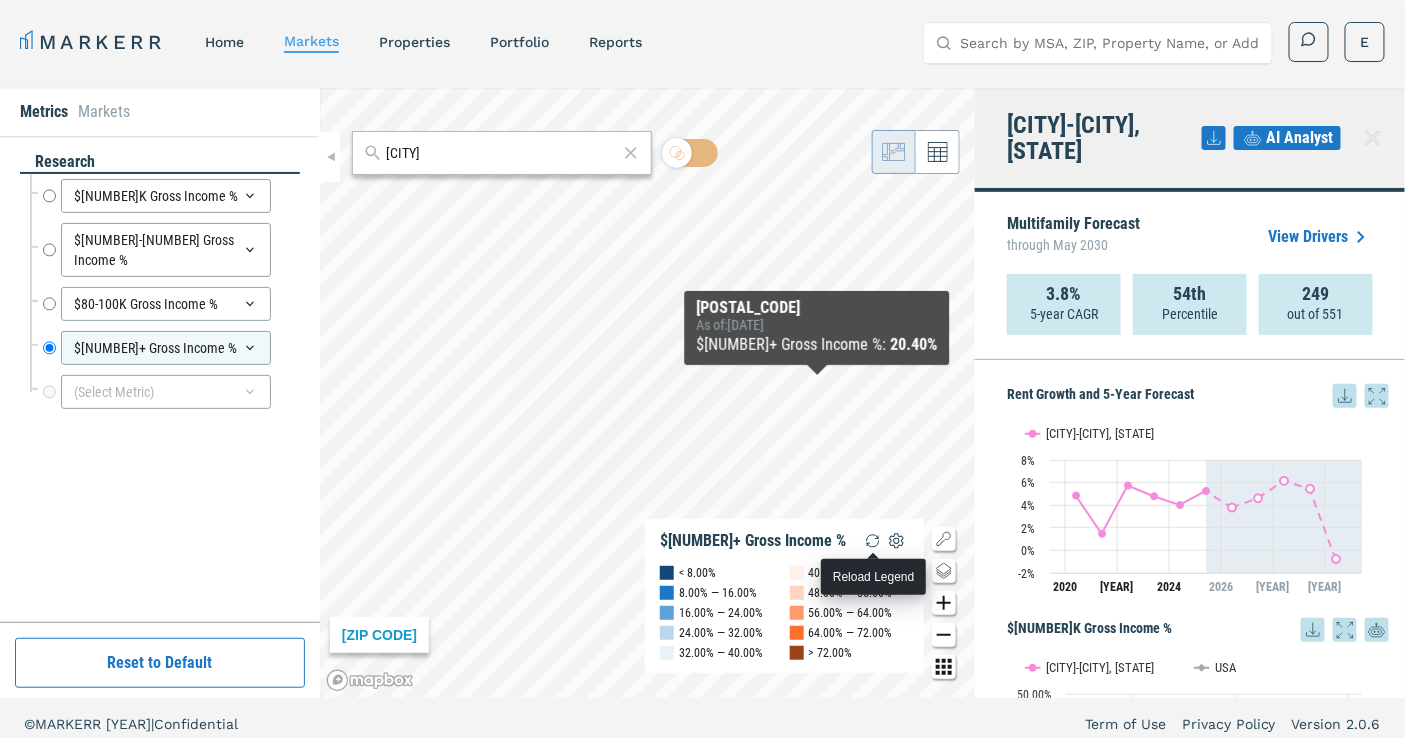 click at bounding box center (873, 541) 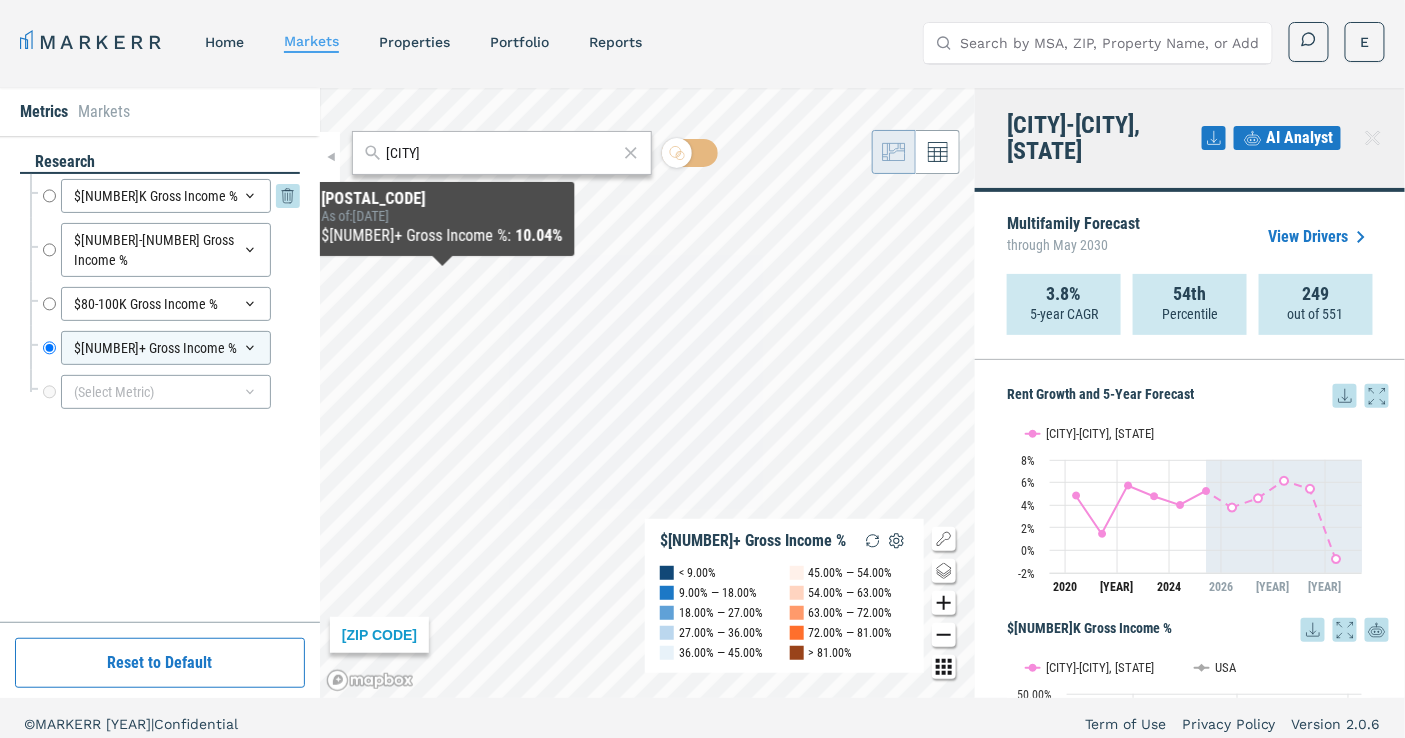 click on "$[NUMBER]K Gross Income %" at bounding box center (49, 196) 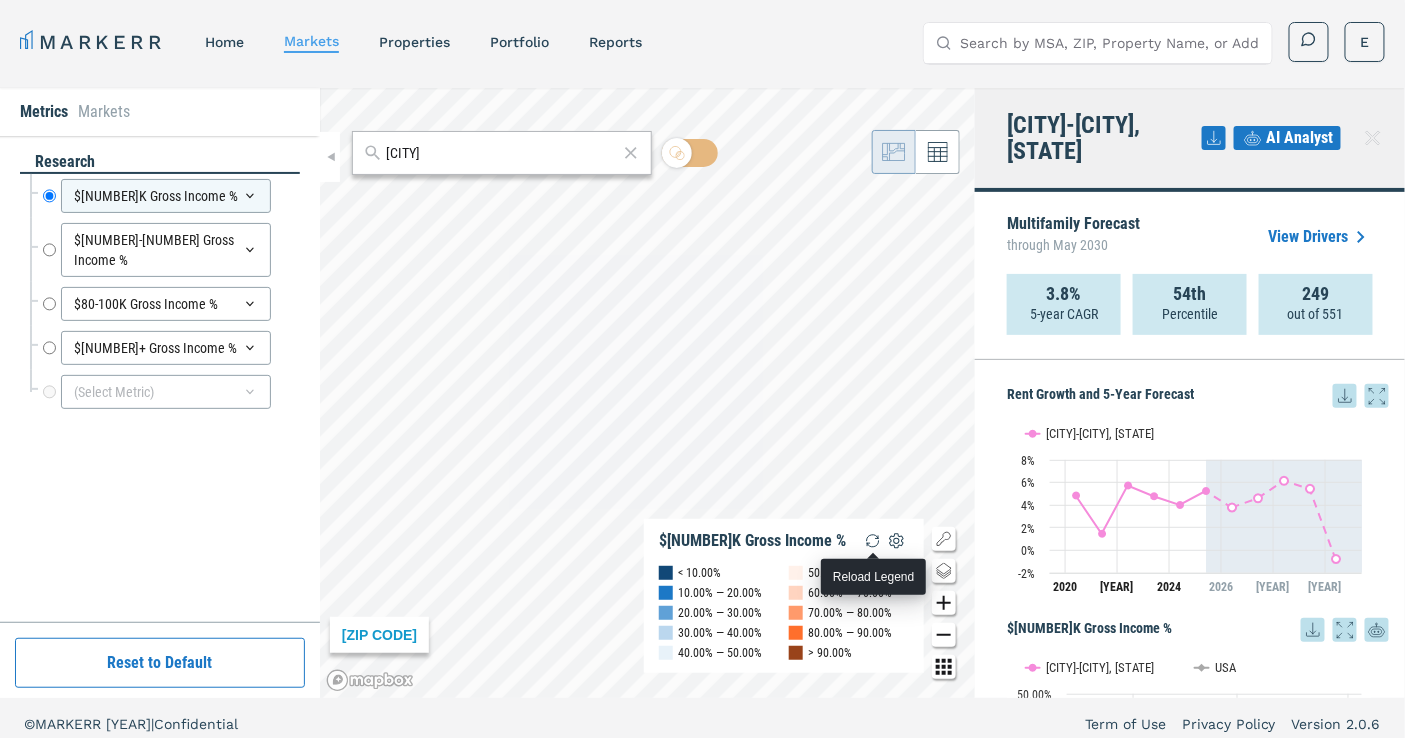 click at bounding box center (873, 541) 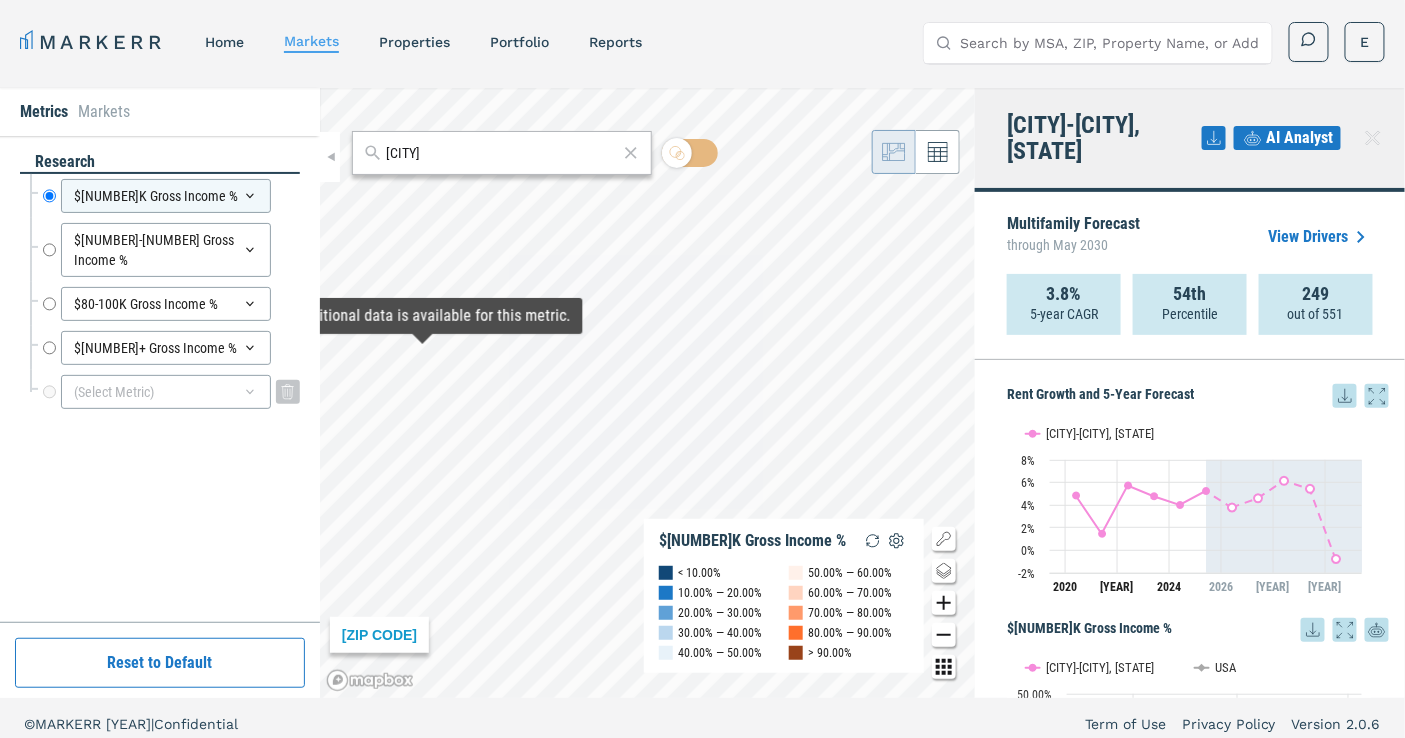 click on "(Select Metric)" at bounding box center (166, 392) 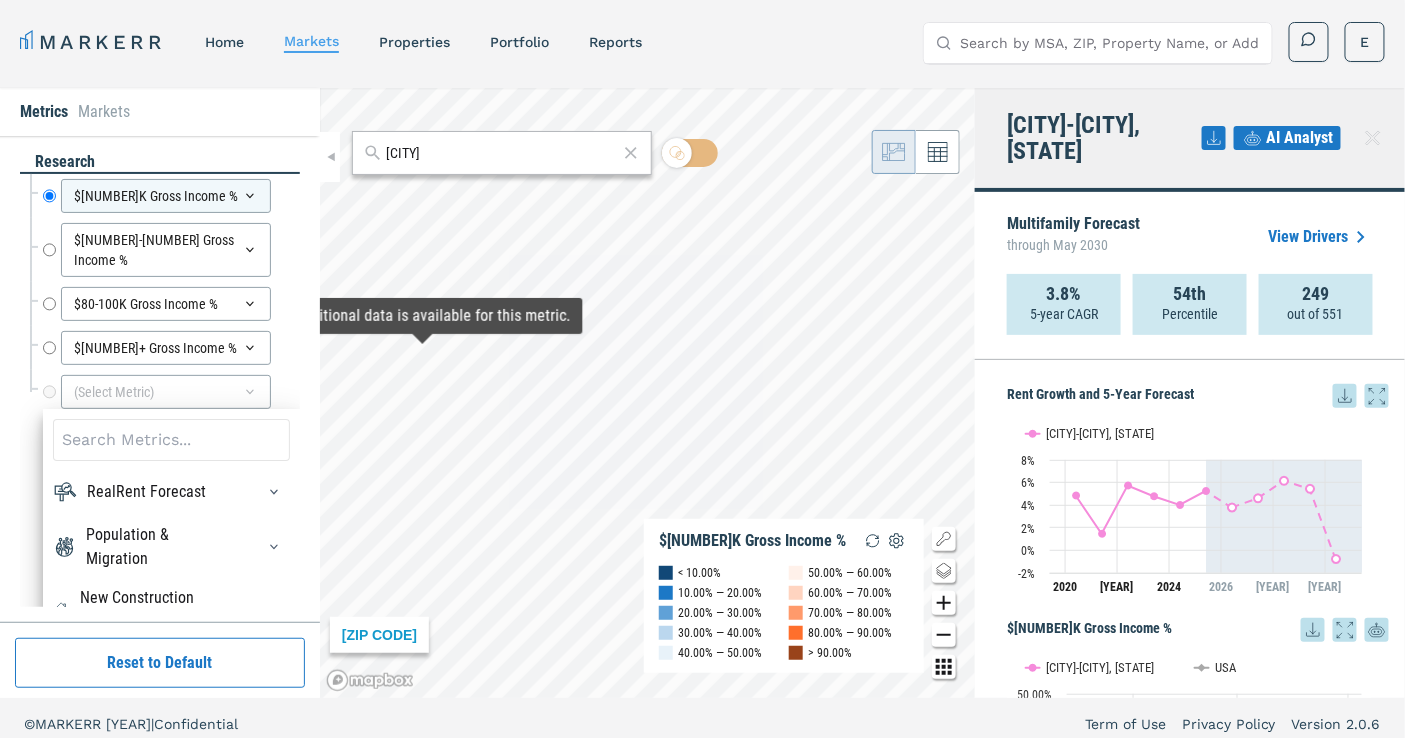click at bounding box center (171, 440) 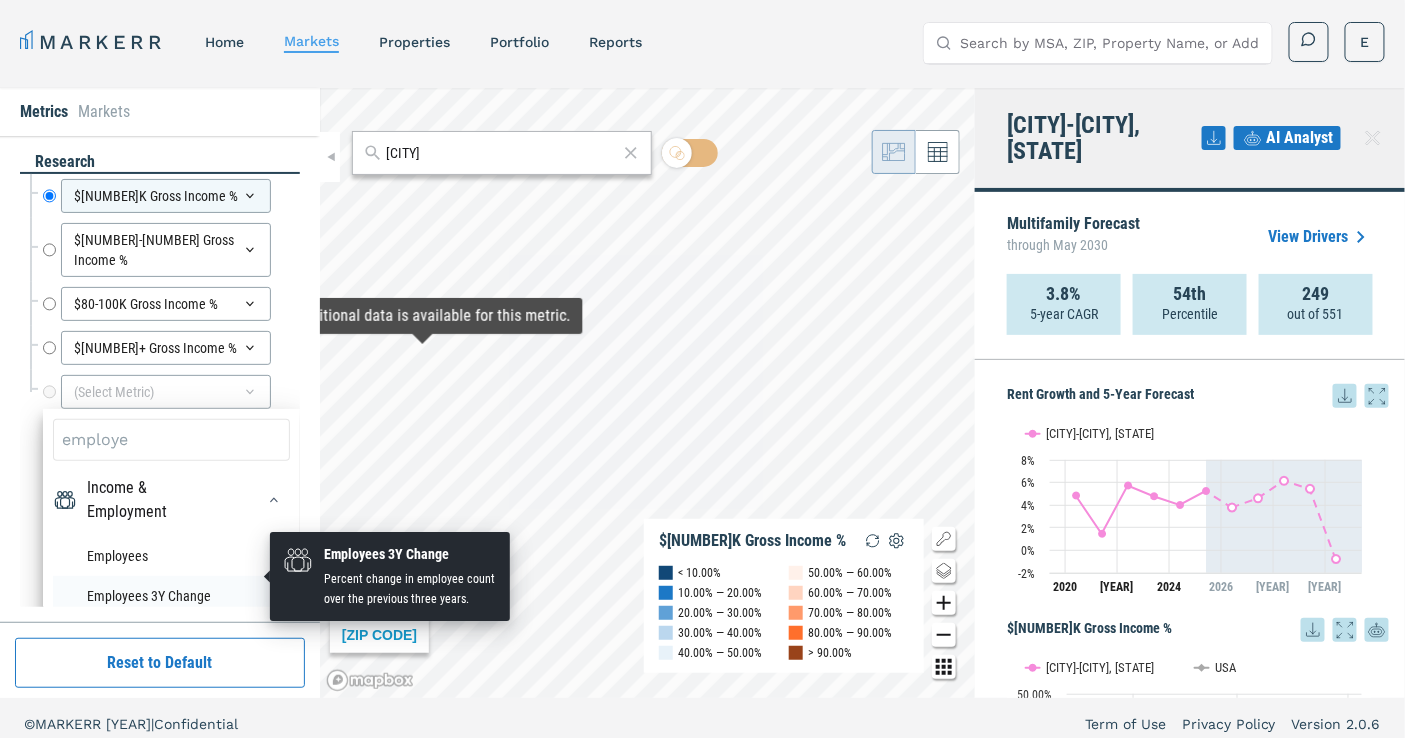 type on "employe" 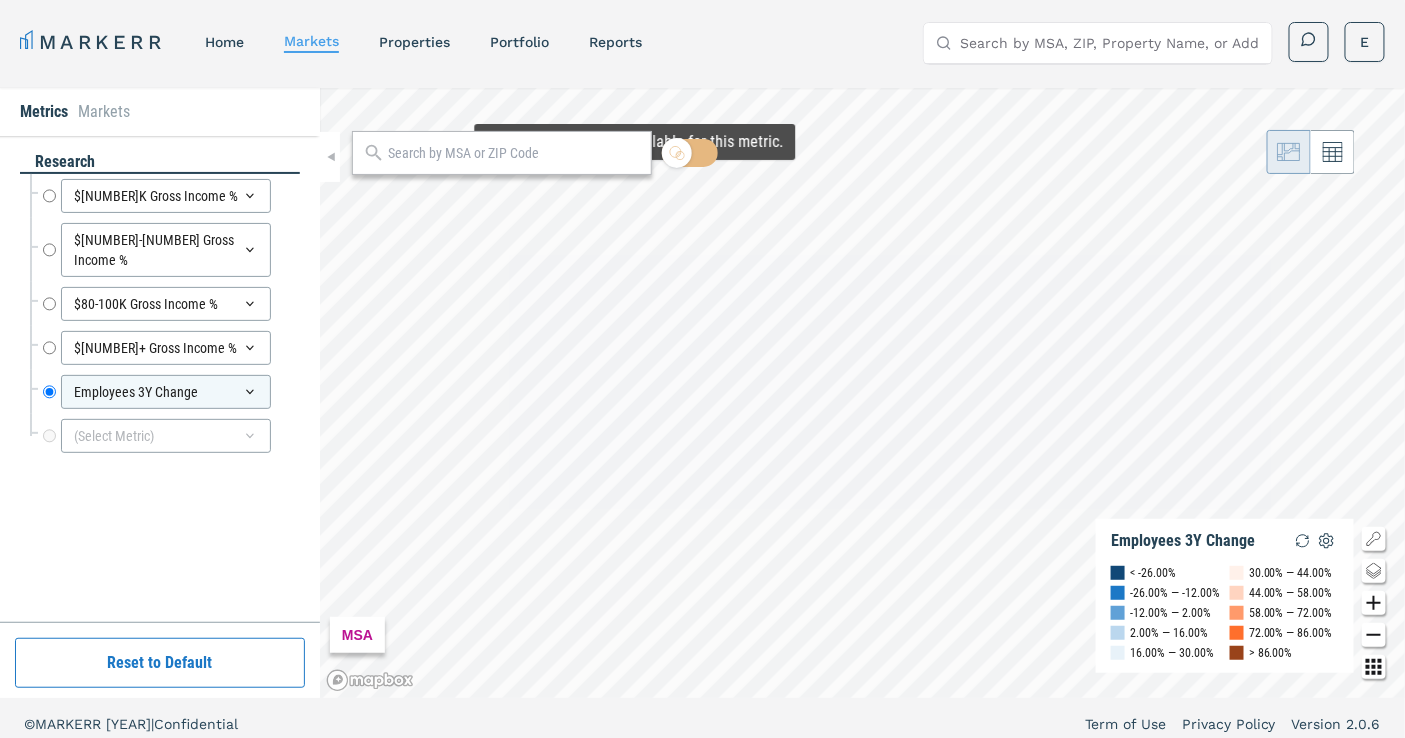 click at bounding box center (514, 153) 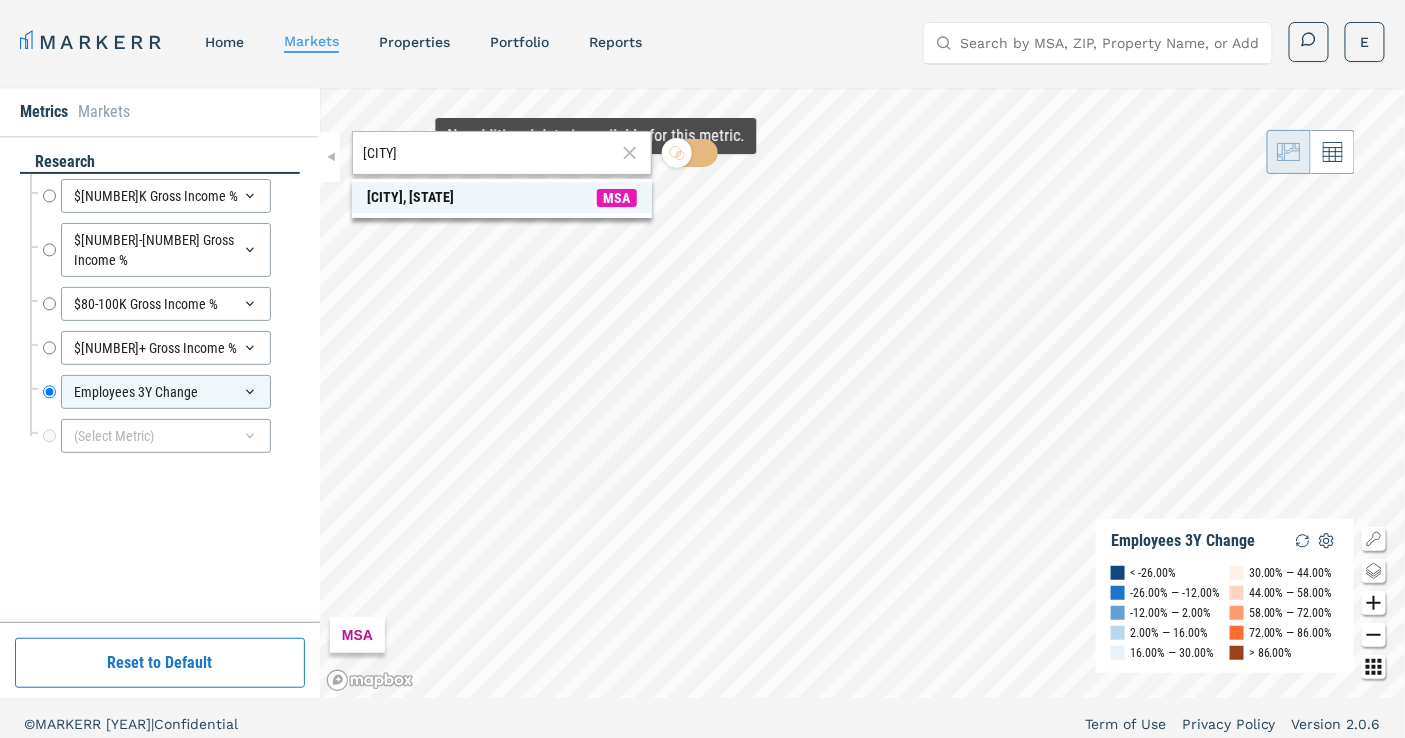 type on "[CITY]" 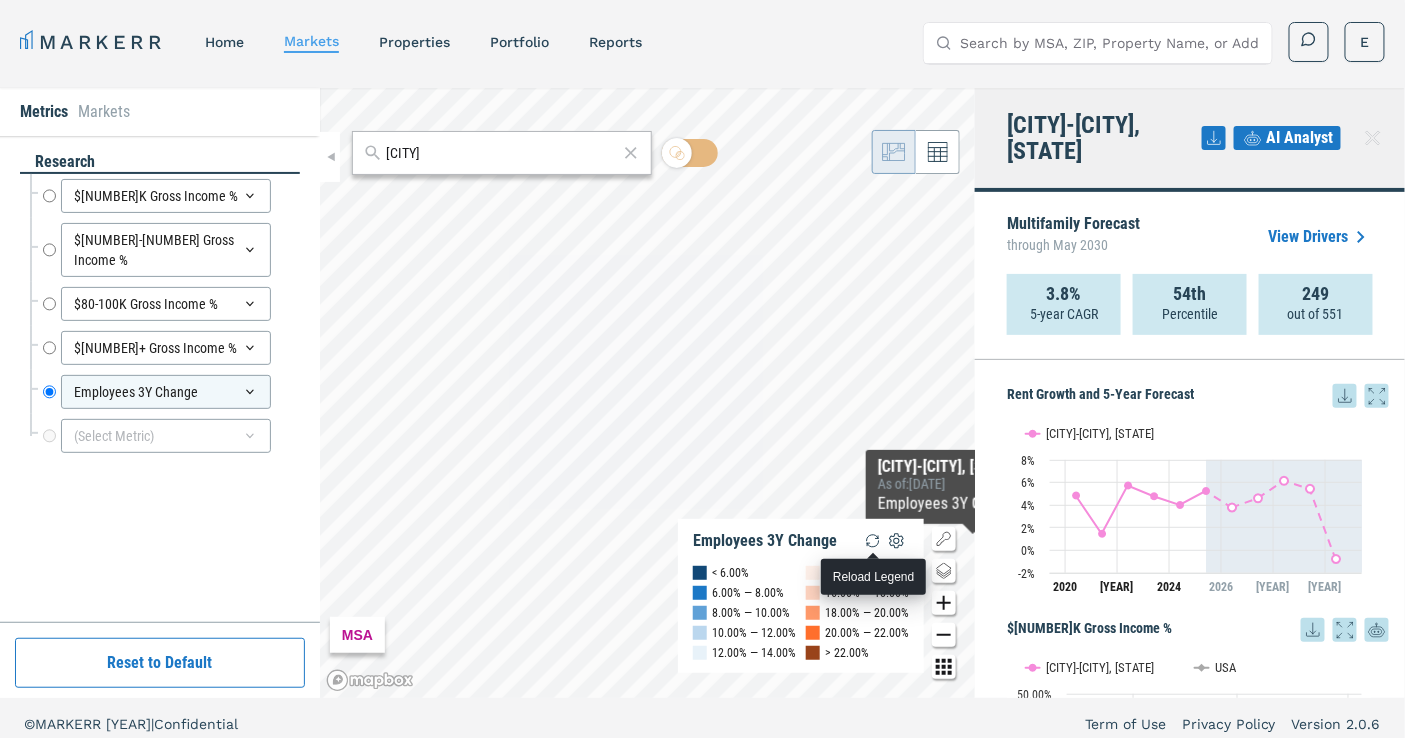 click at bounding box center [873, 541] 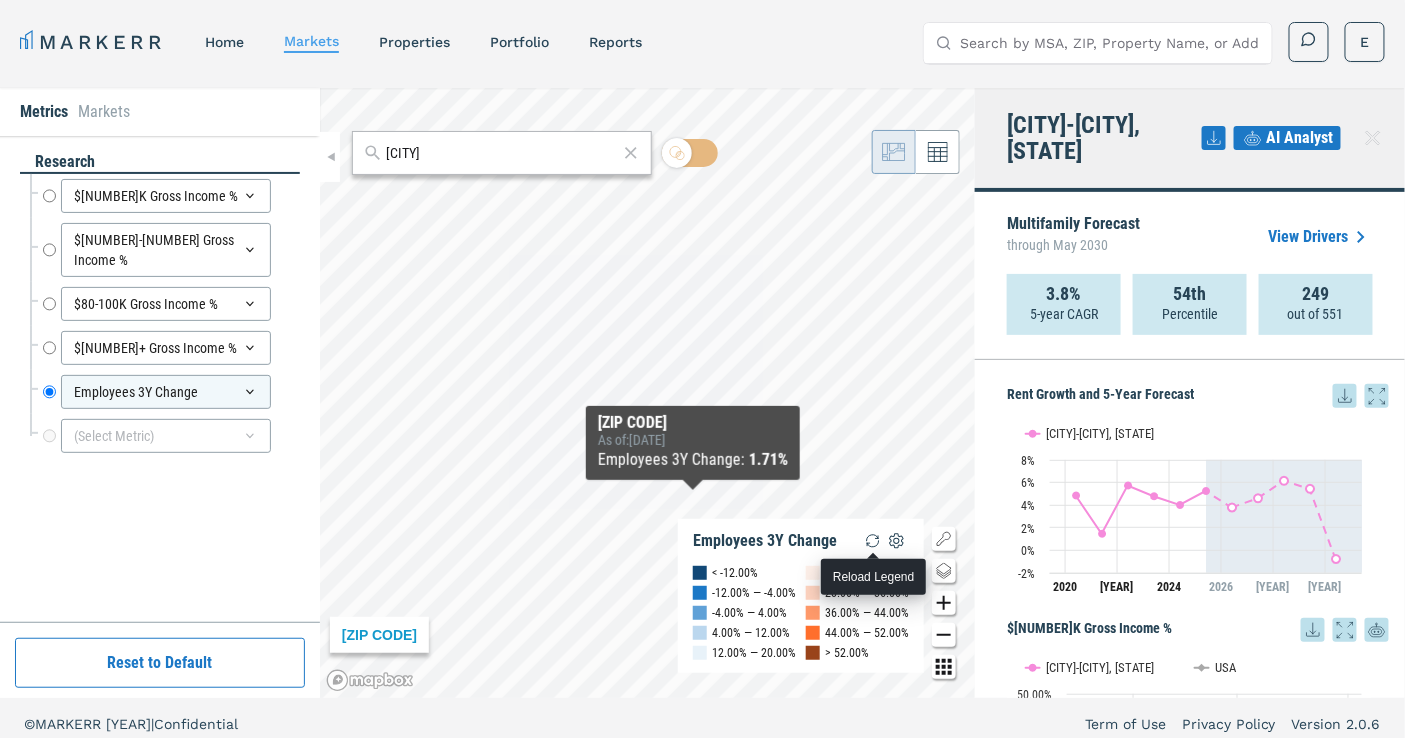 click at bounding box center (873, 541) 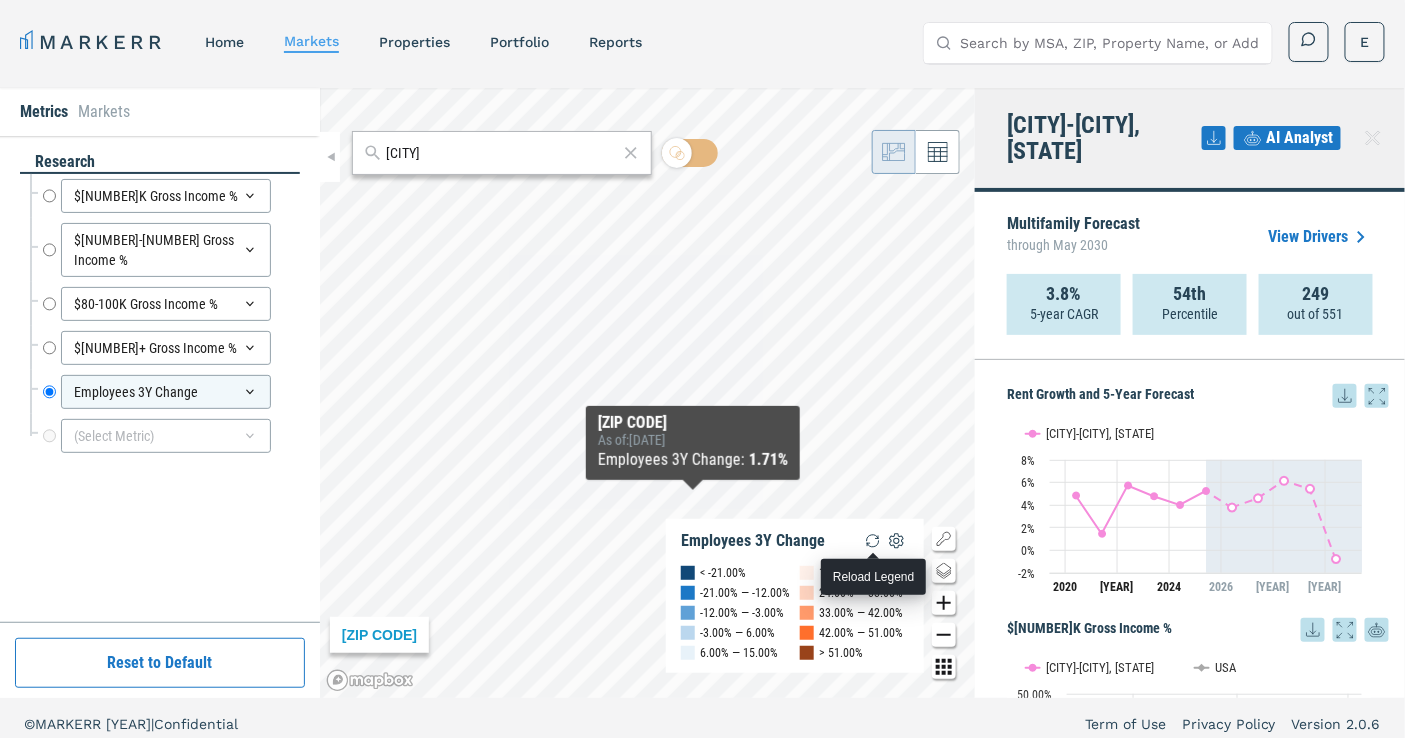 click at bounding box center (873, 541) 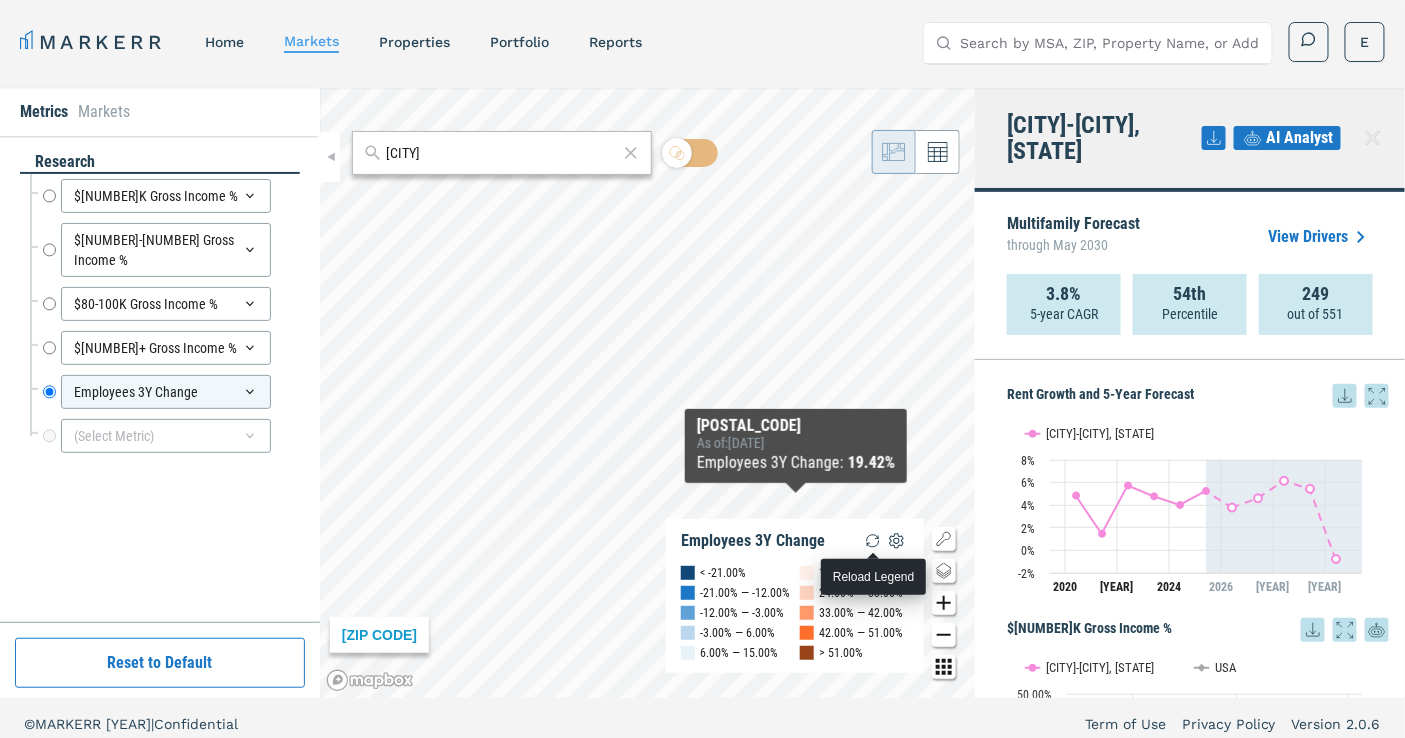 click at bounding box center (873, 541) 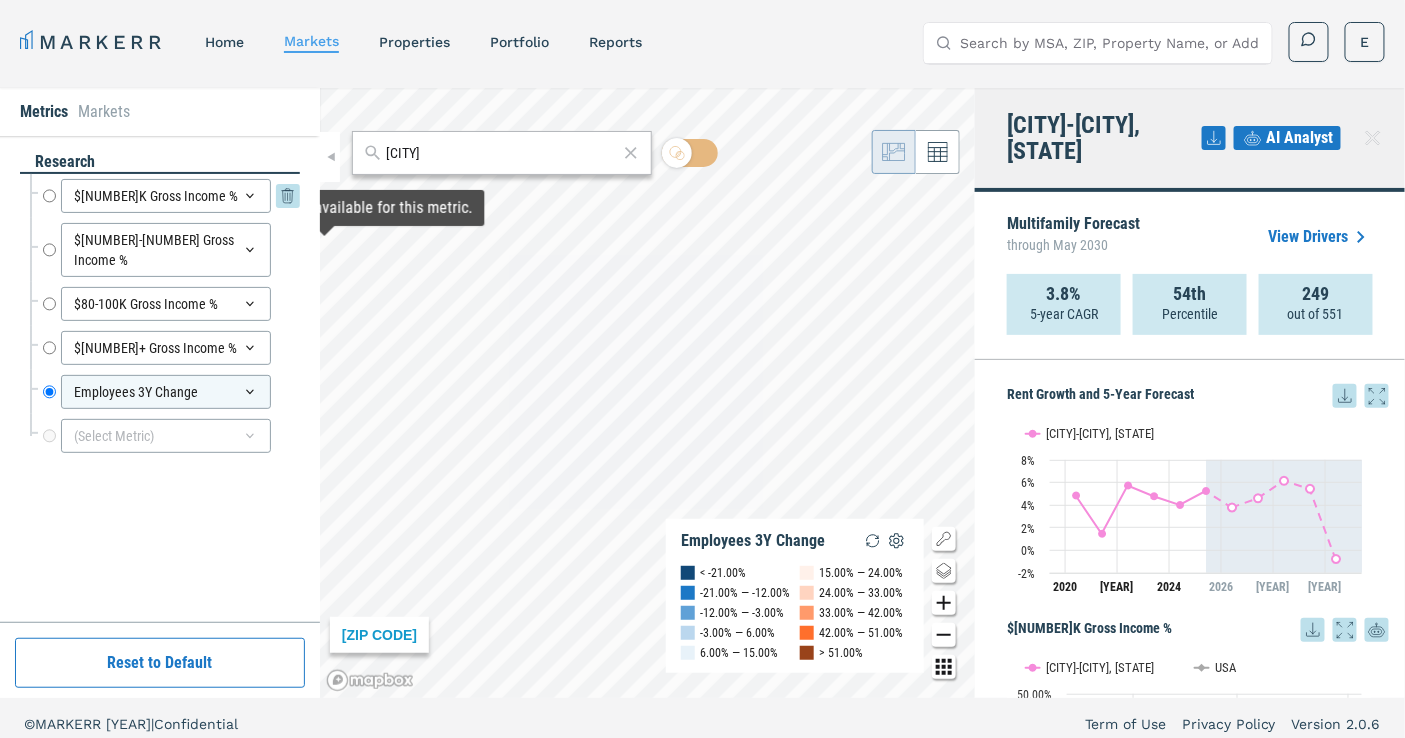 click on "$[NUMBER]K Gross Income %" at bounding box center [49, 196] 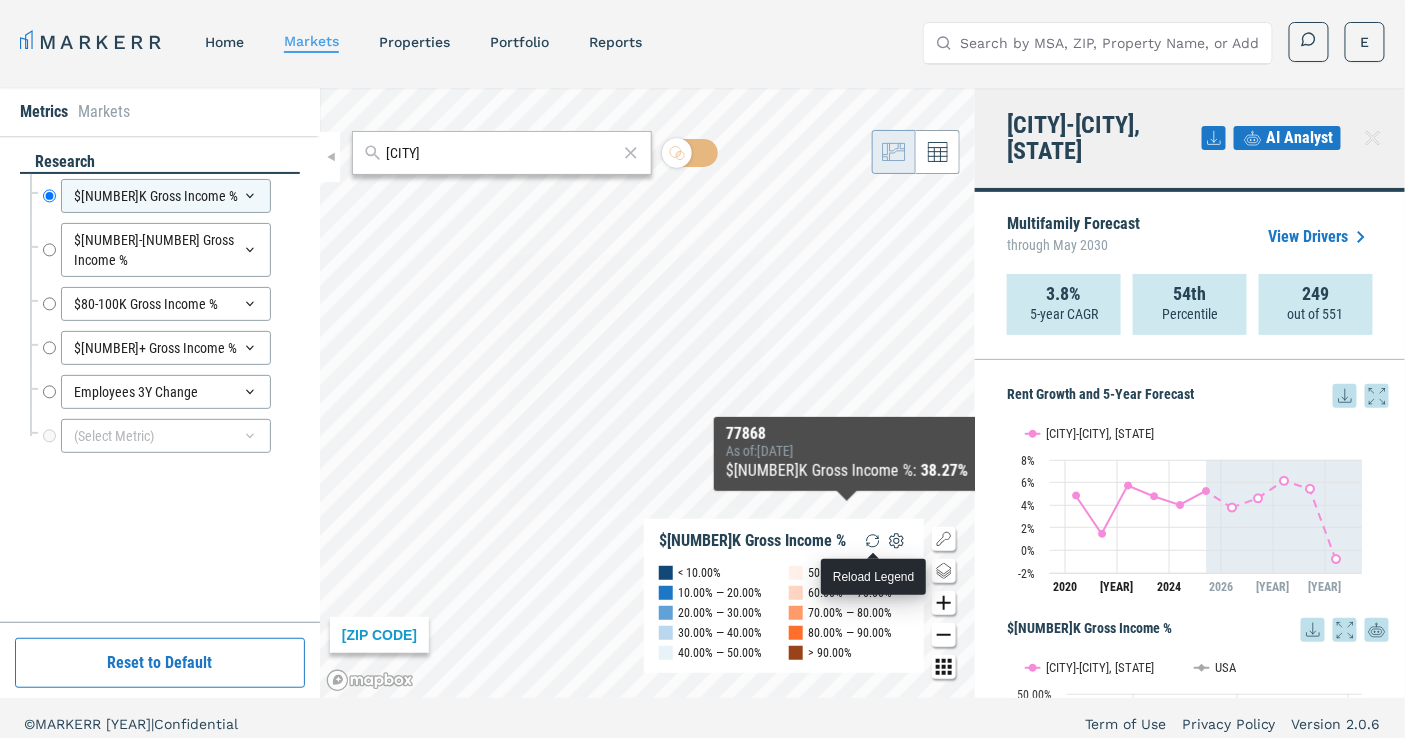 click at bounding box center (873, 541) 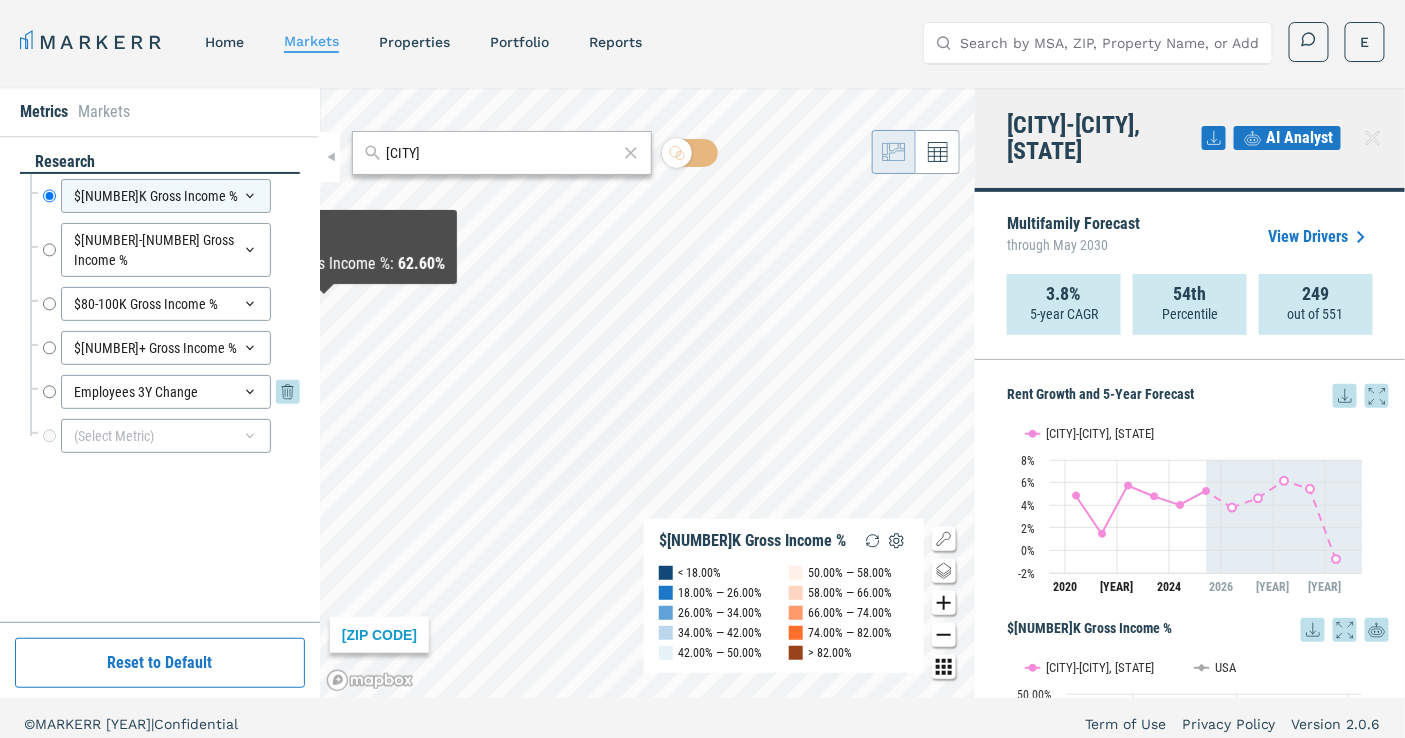 click on "Employees 3Y Change" at bounding box center [49, 392] 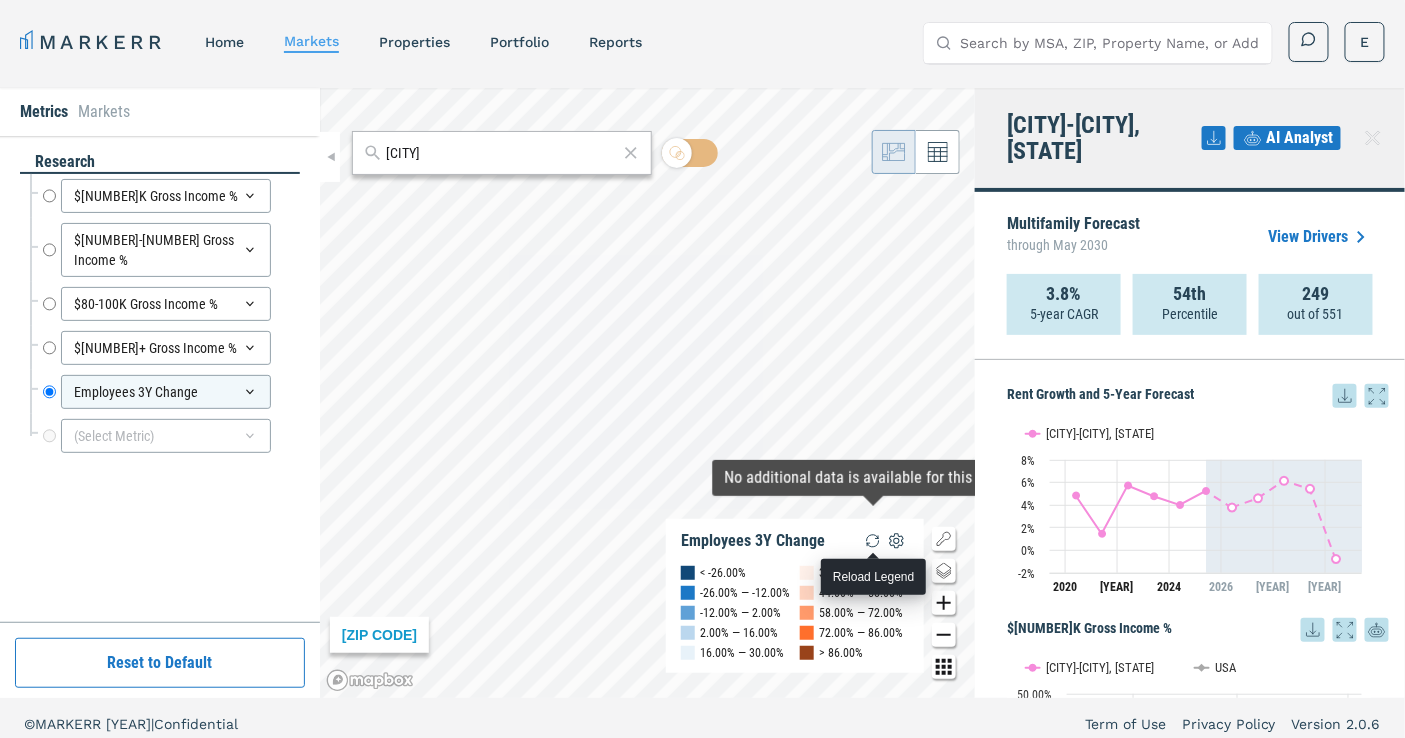 click at bounding box center [873, 541] 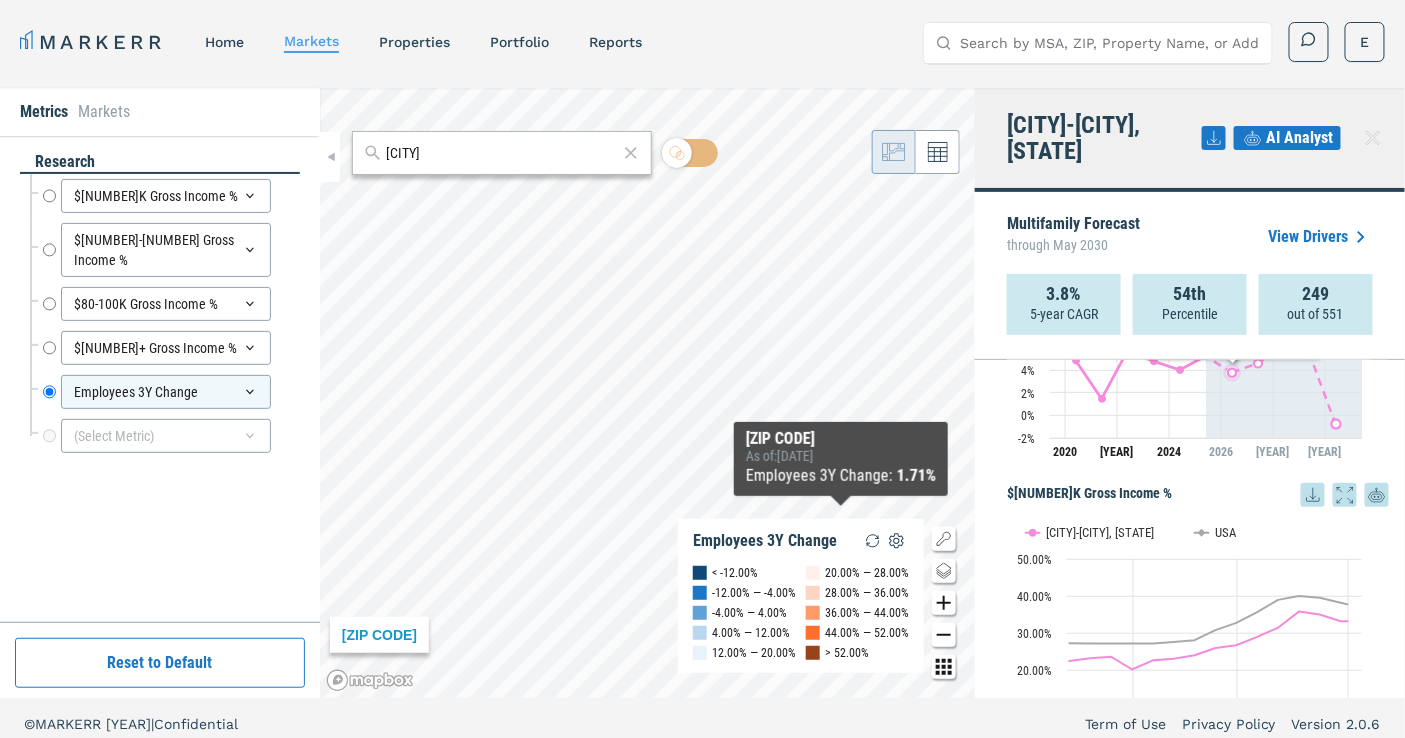 scroll, scrollTop: 222, scrollLeft: 0, axis: vertical 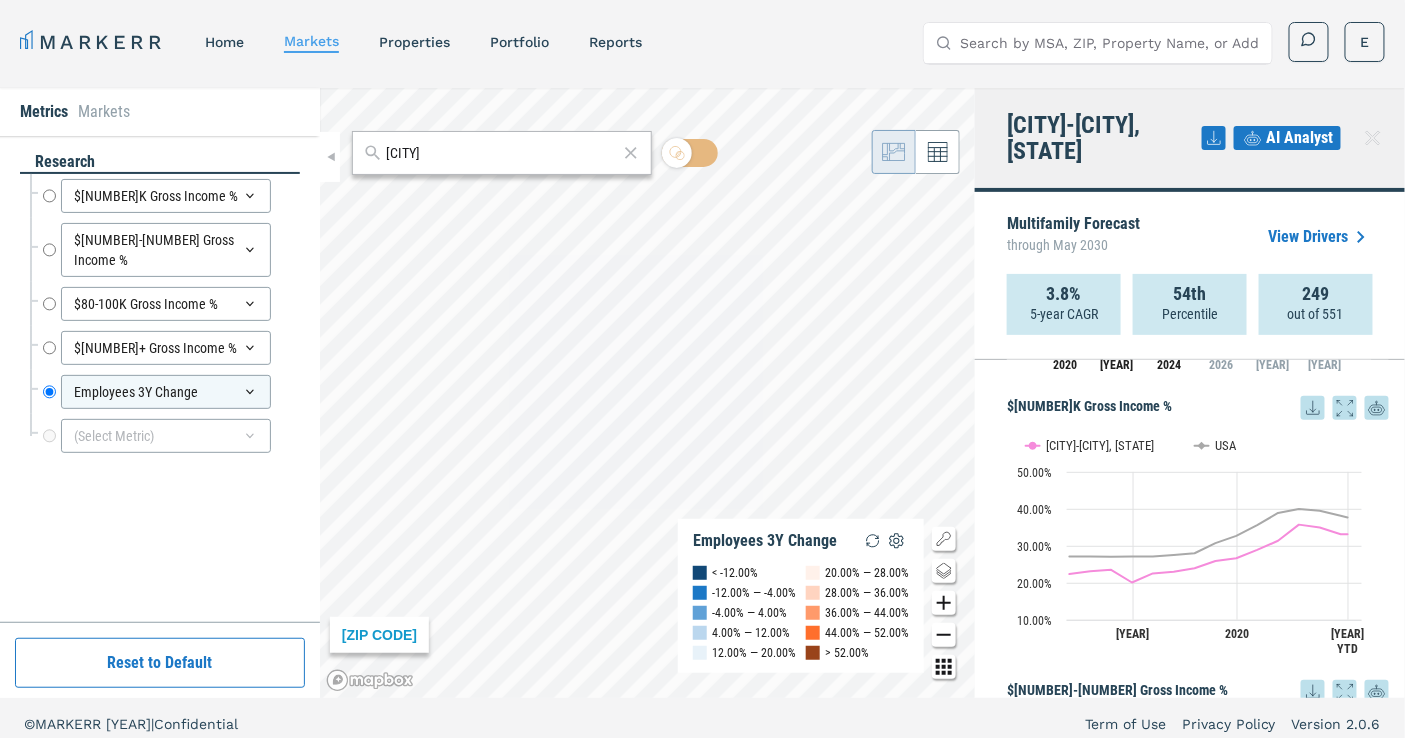 click on "$[NUMBER]K Gross Income %" at bounding box center [1198, 408] 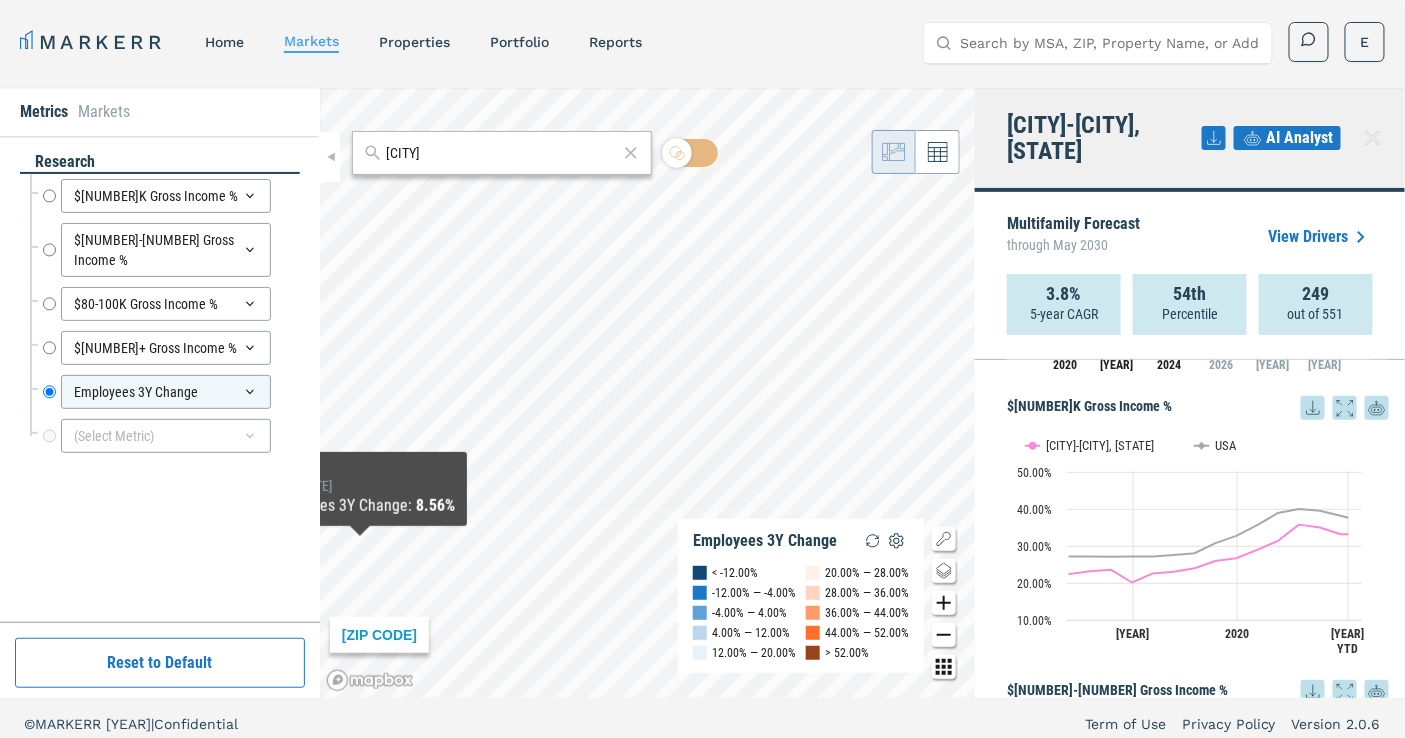 drag, startPoint x: 154, startPoint y: 543, endPoint x: 212, endPoint y: 551, distance: 58.549126 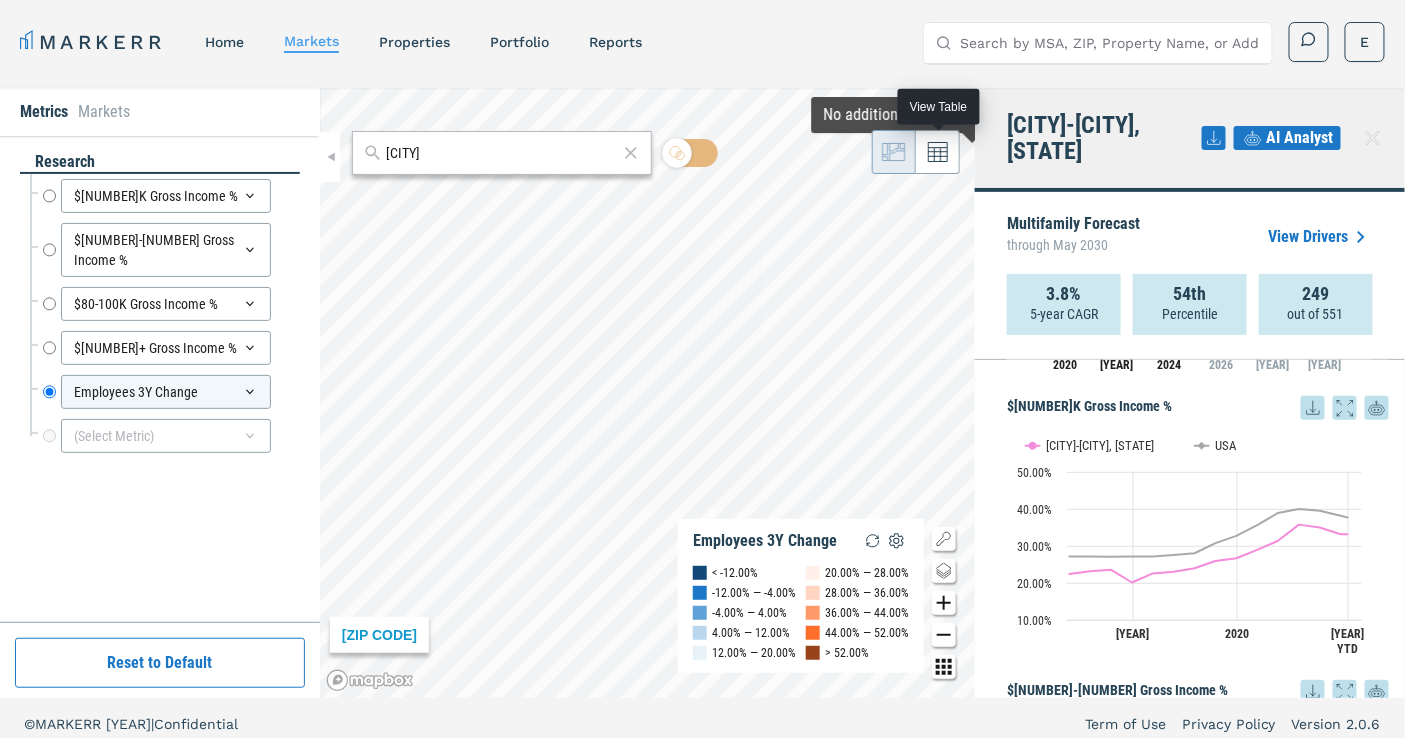 click at bounding box center (938, 152) 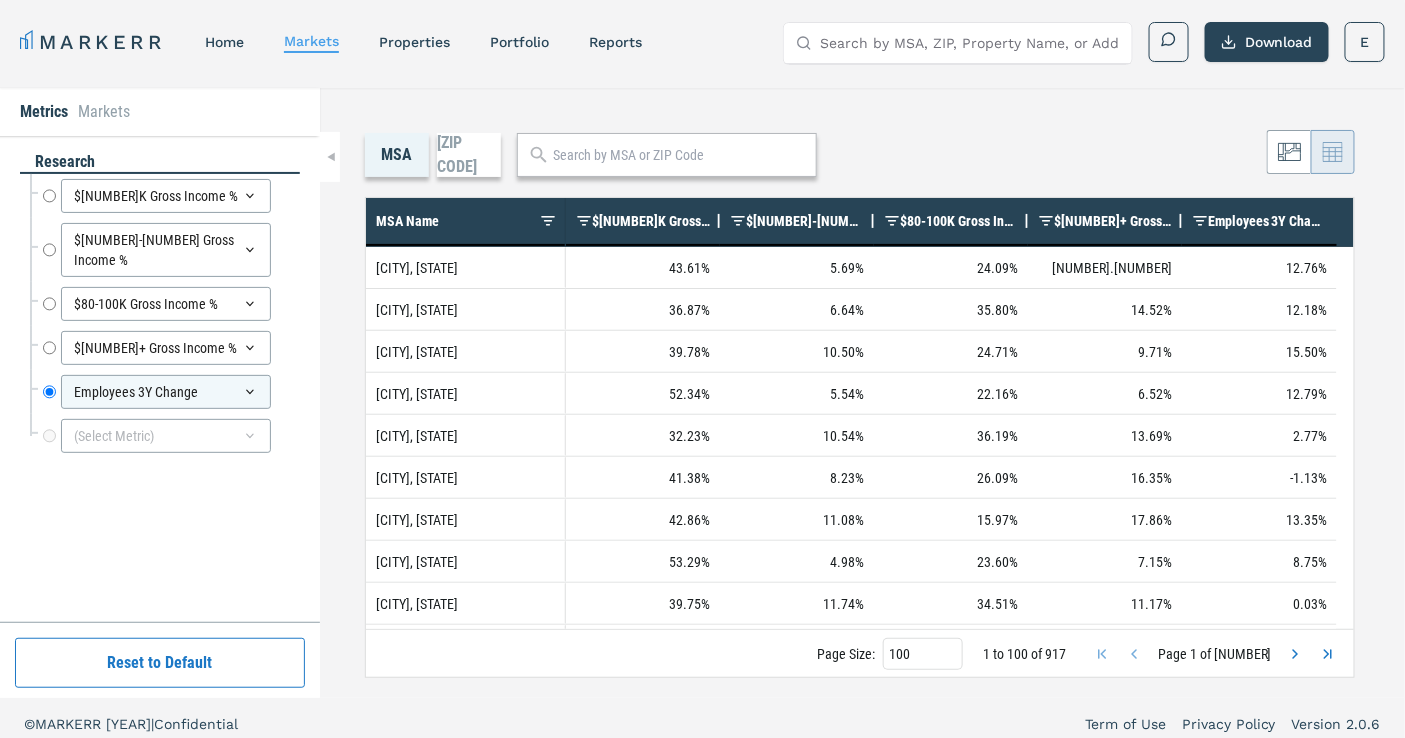 click at bounding box center (667, 155) 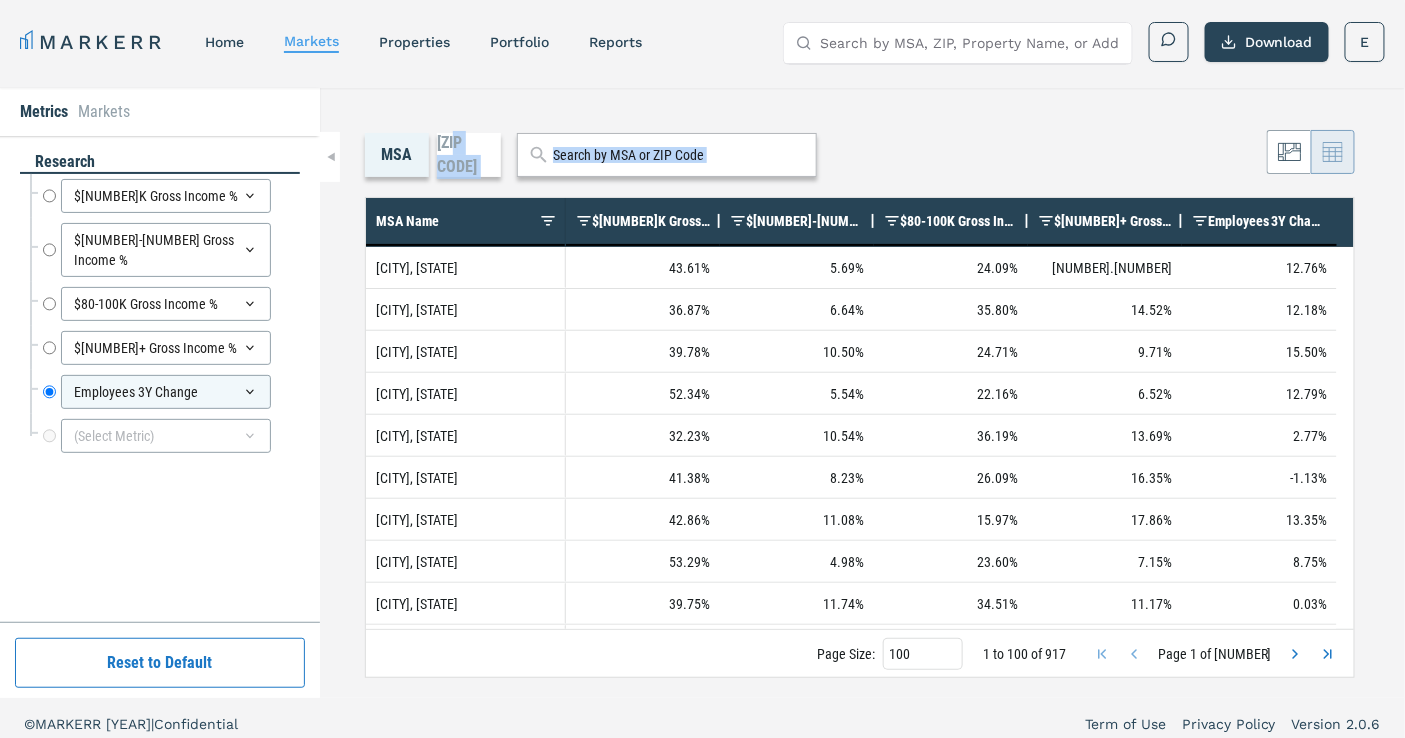drag, startPoint x: 477, startPoint y: 153, endPoint x: 375, endPoint y: 166, distance: 102.825096 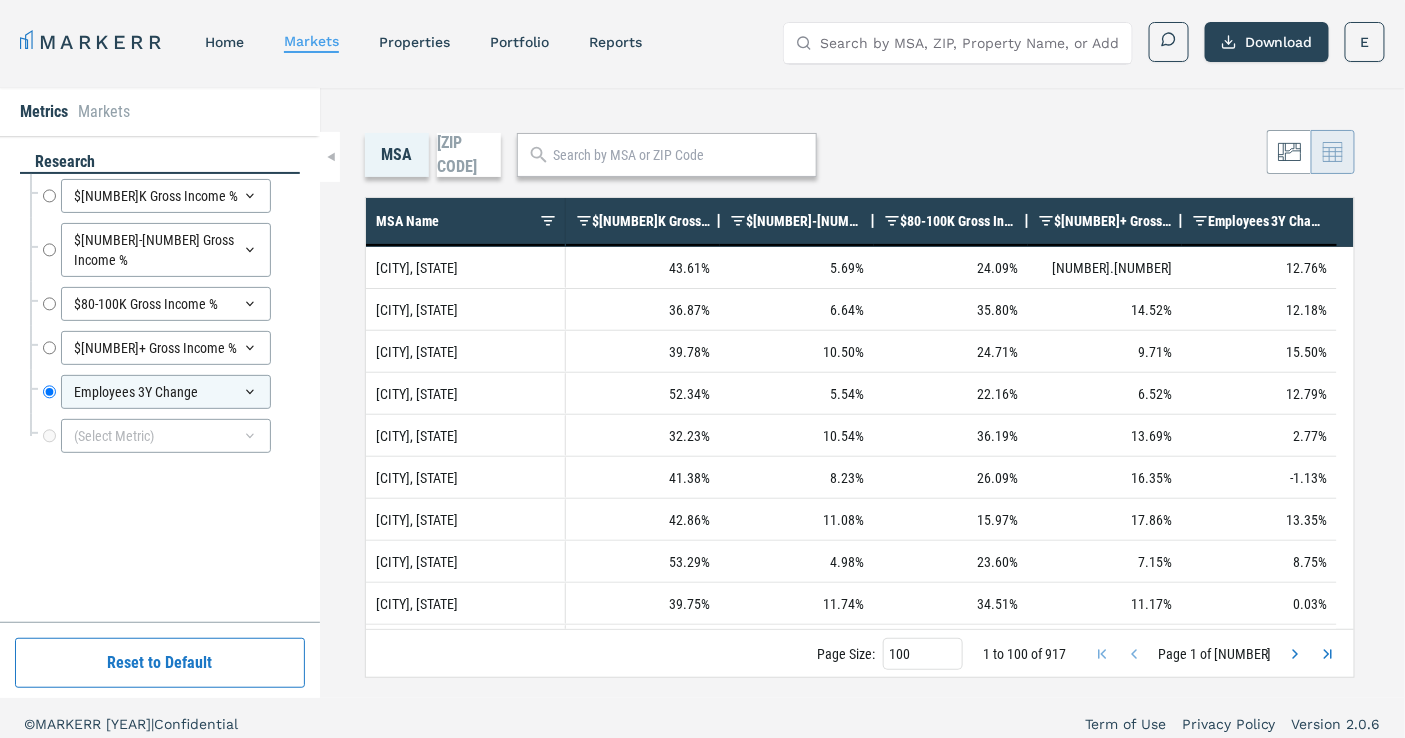 drag, startPoint x: 742, startPoint y: 103, endPoint x: 934, endPoint y: 118, distance: 192.58505 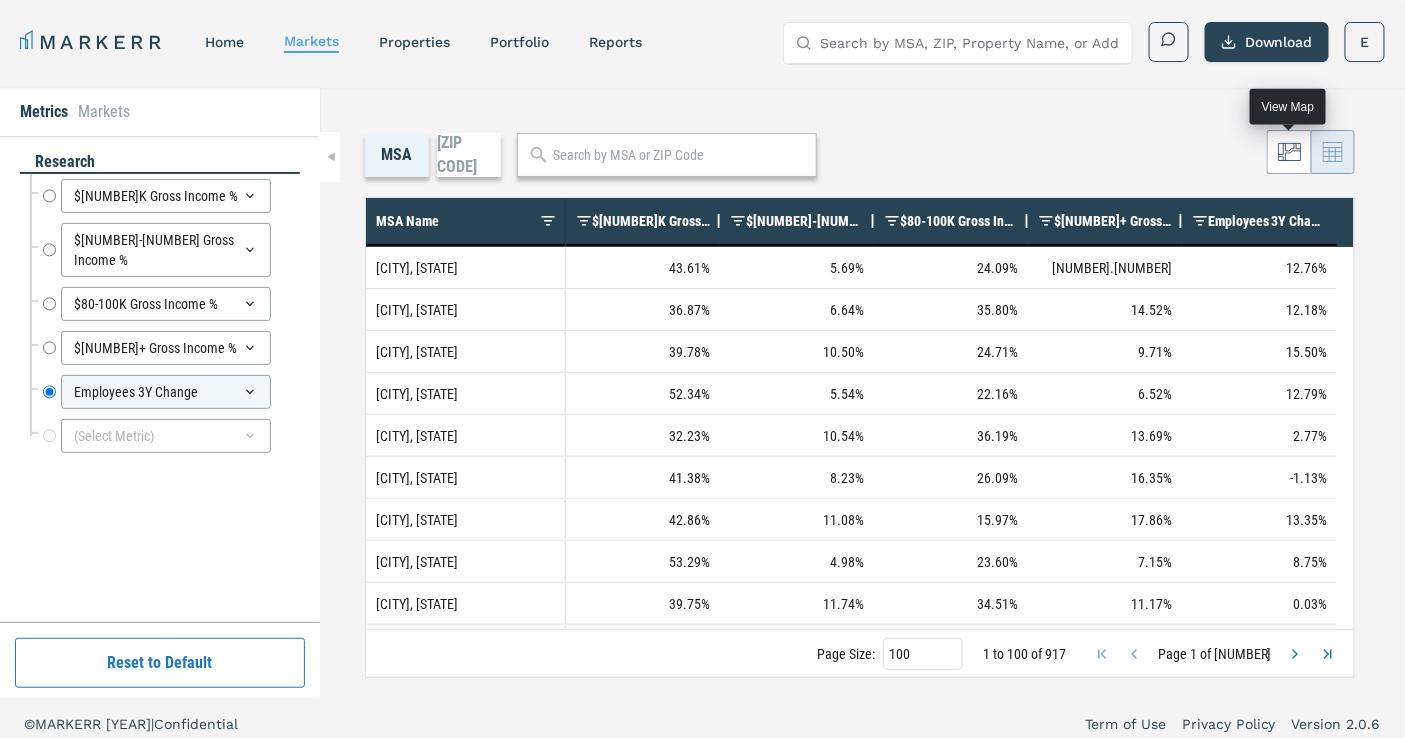 click at bounding box center [1289, 151] 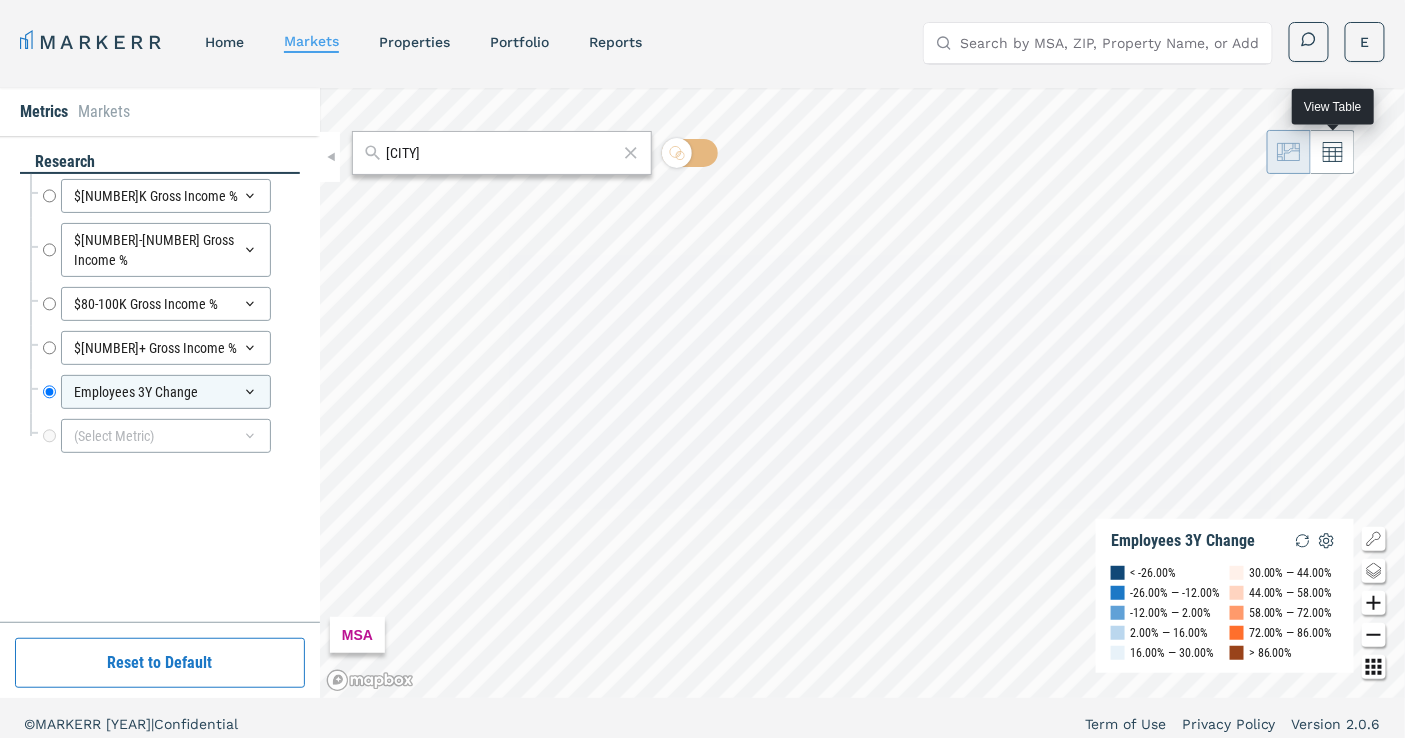 click at bounding box center (1333, 152) 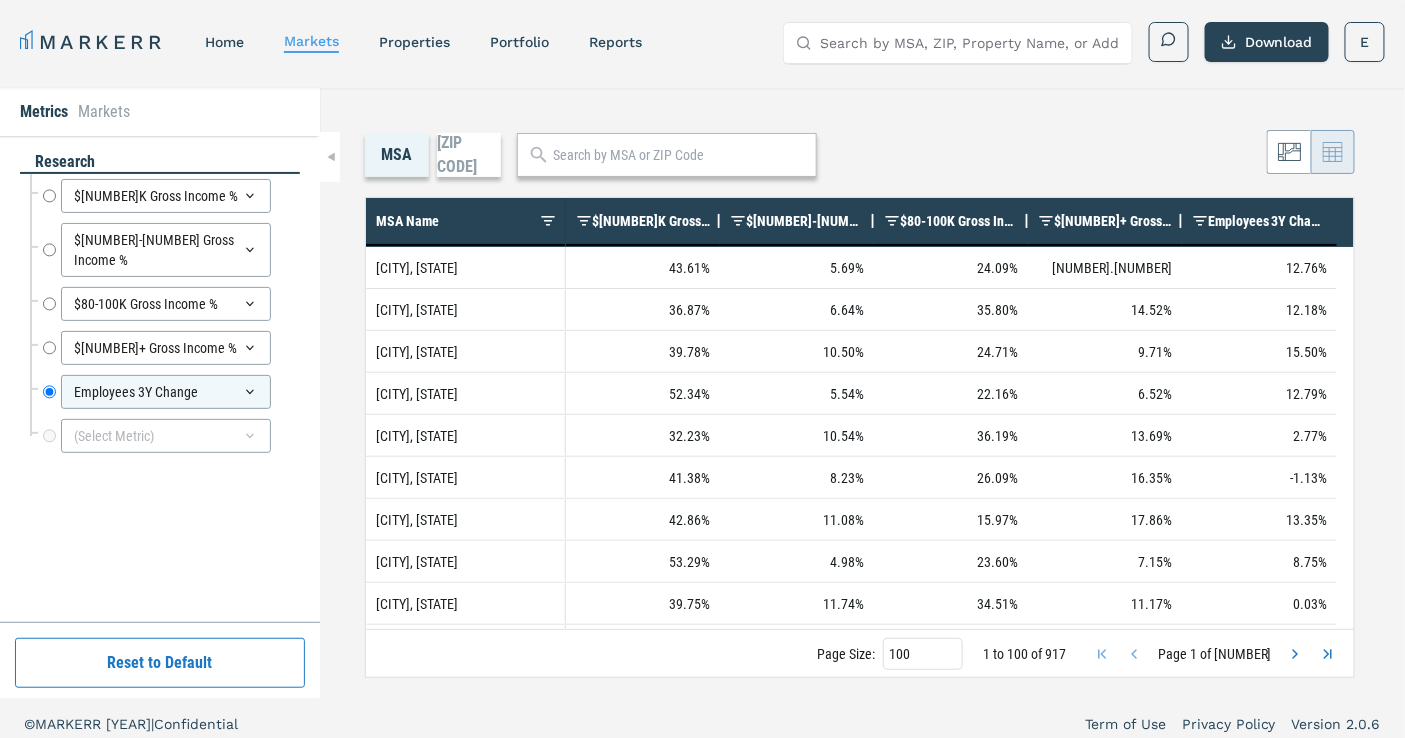 click on "[ZIP CODE]" at bounding box center (469, 155) 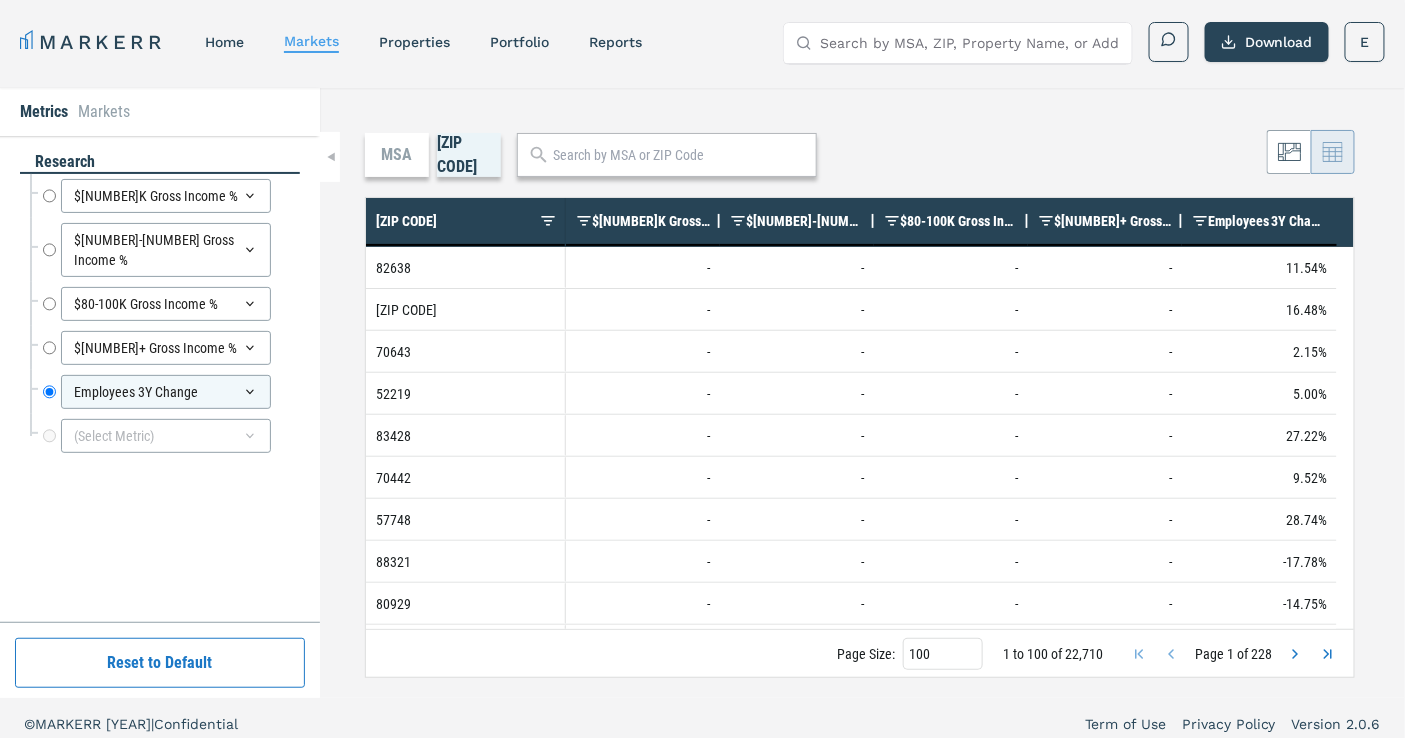 click on "MSA" at bounding box center [397, 155] 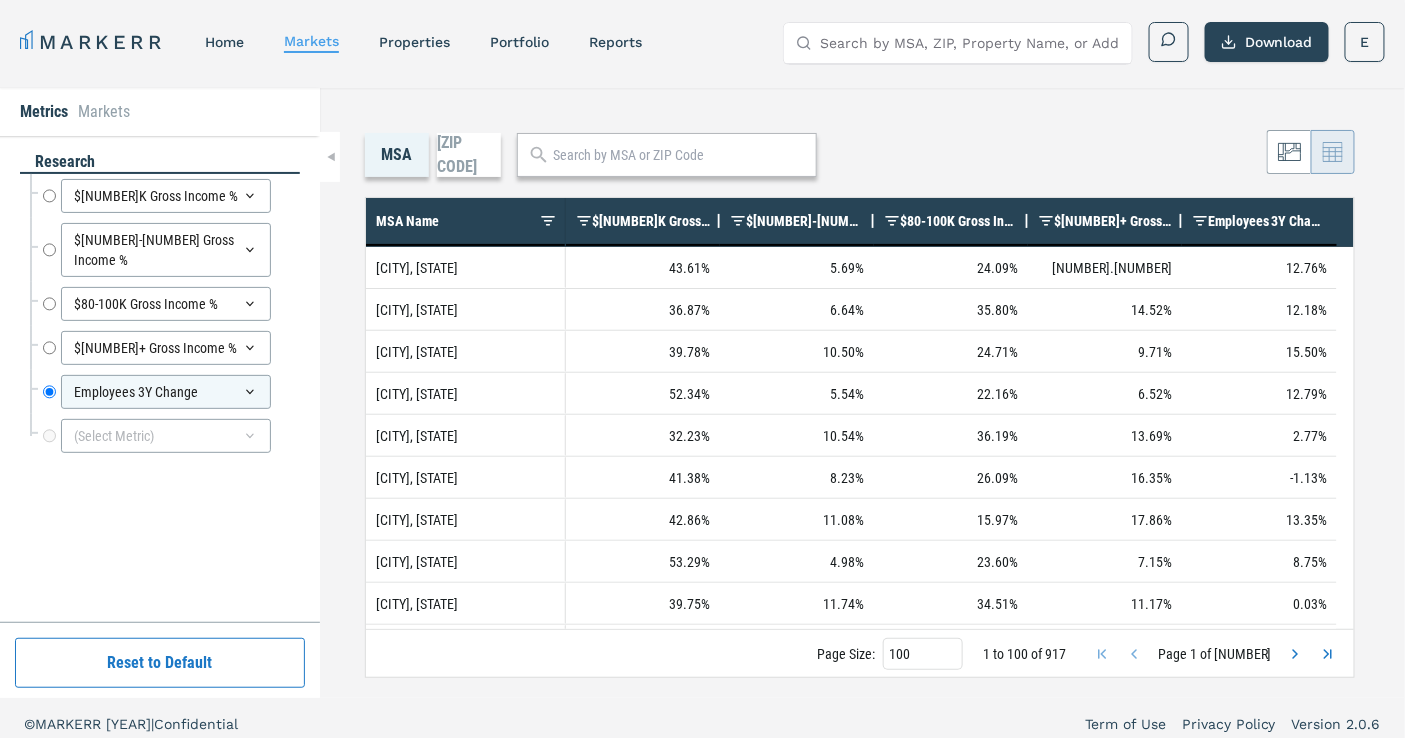 click at bounding box center [679, 155] 